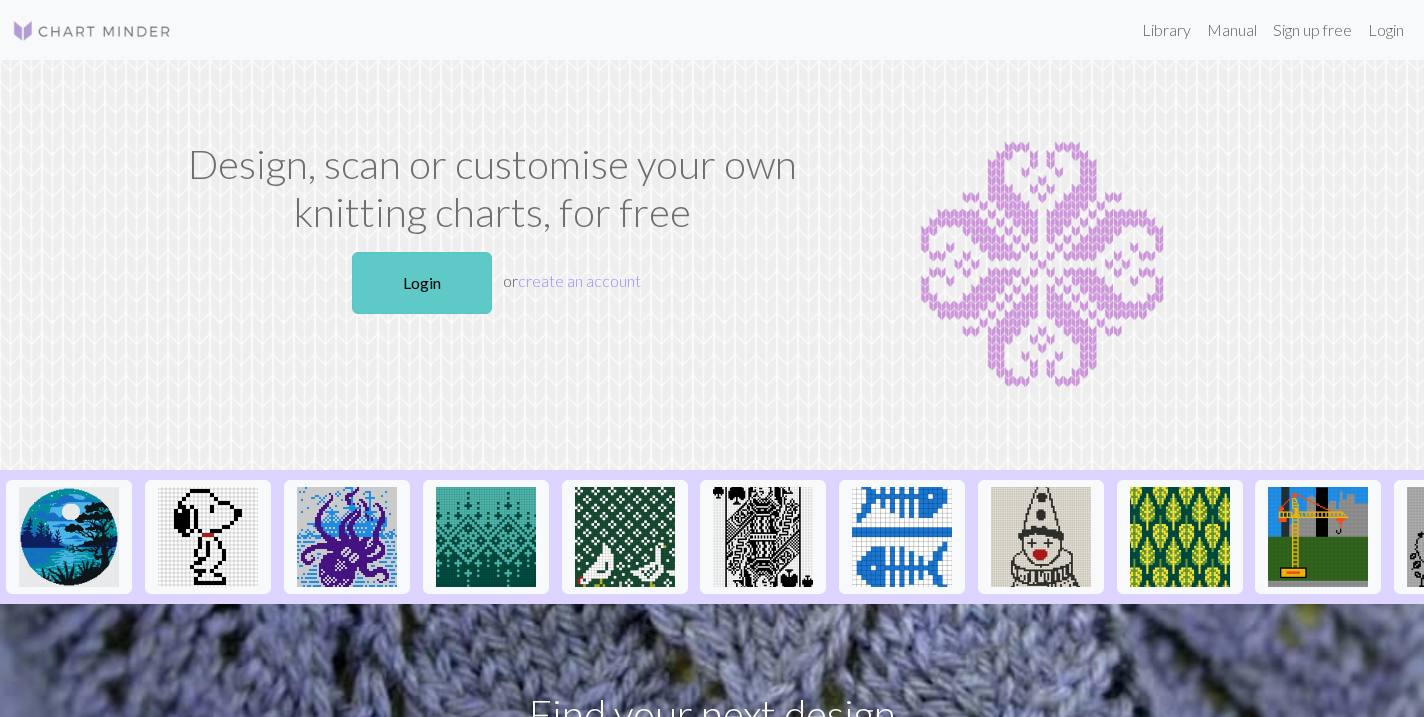 scroll, scrollTop: 0, scrollLeft: 0, axis: both 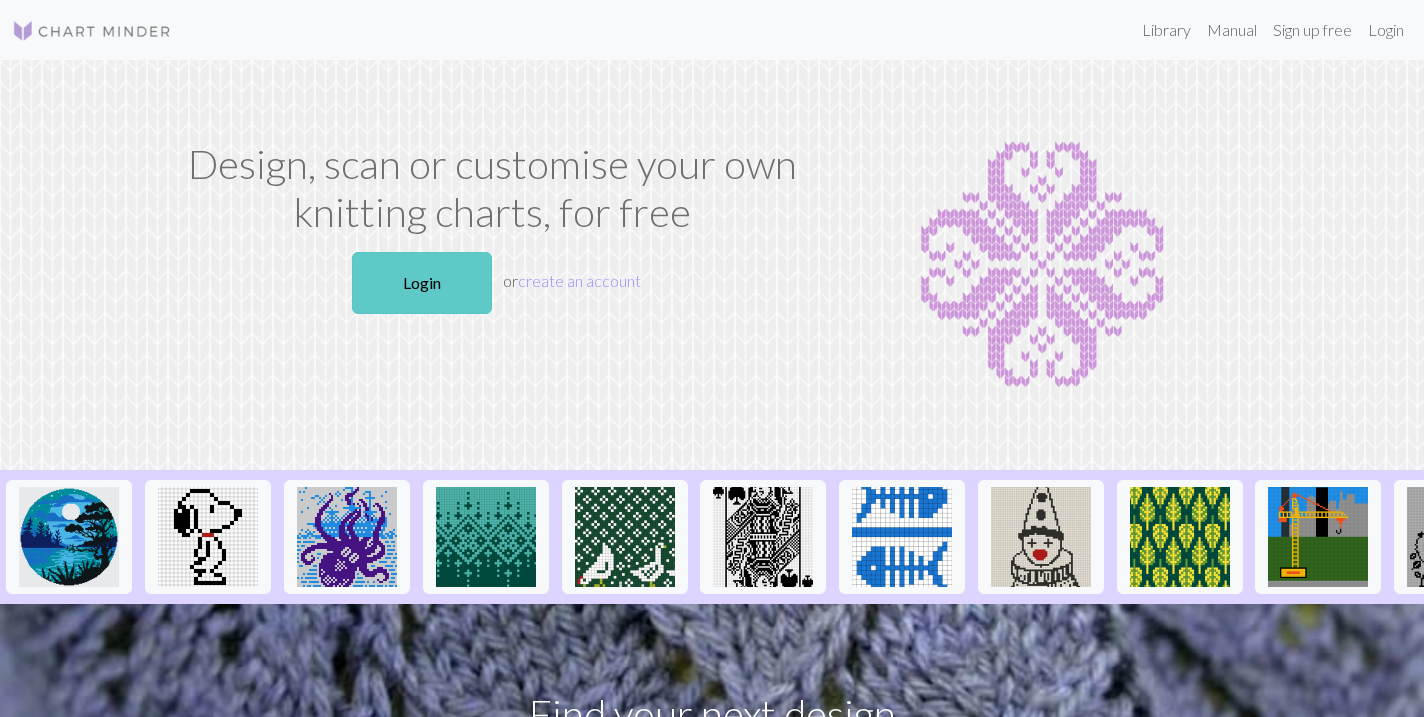 click on "Login" at bounding box center [422, 283] 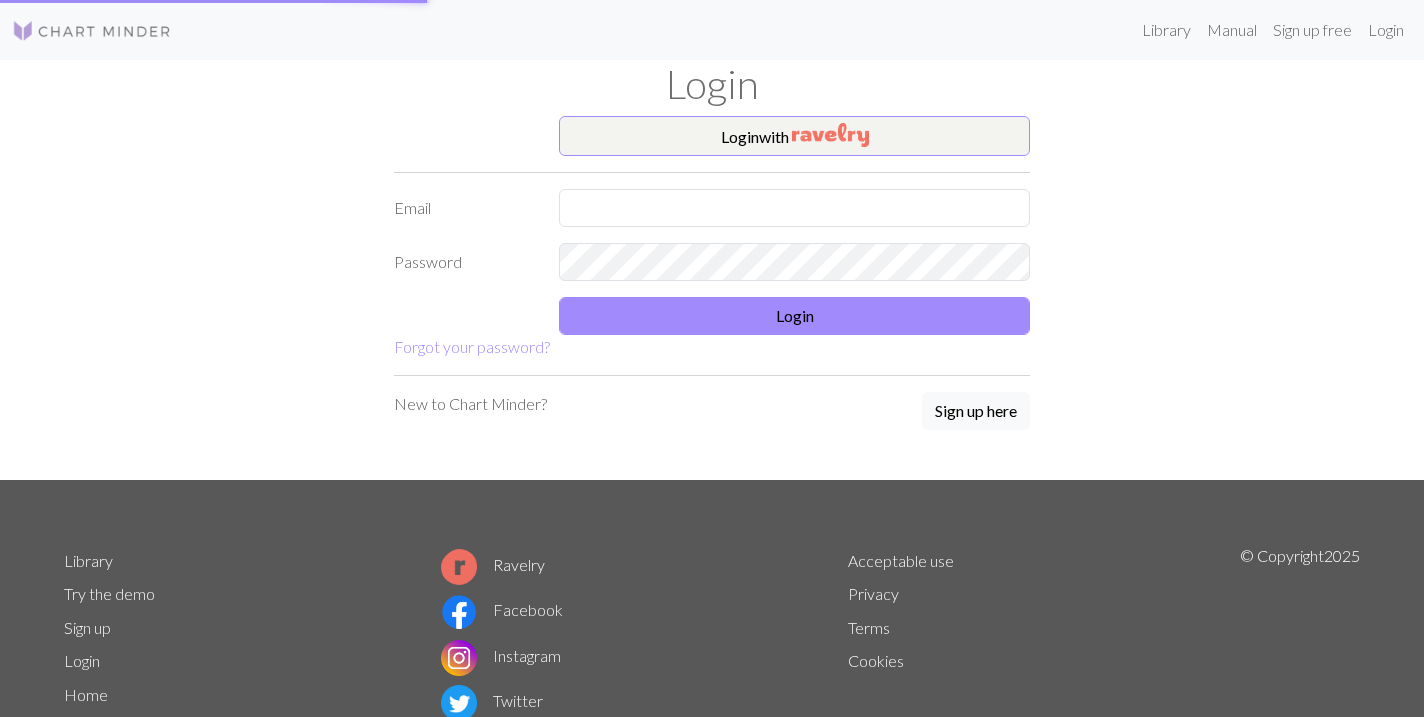 scroll, scrollTop: 0, scrollLeft: 0, axis: both 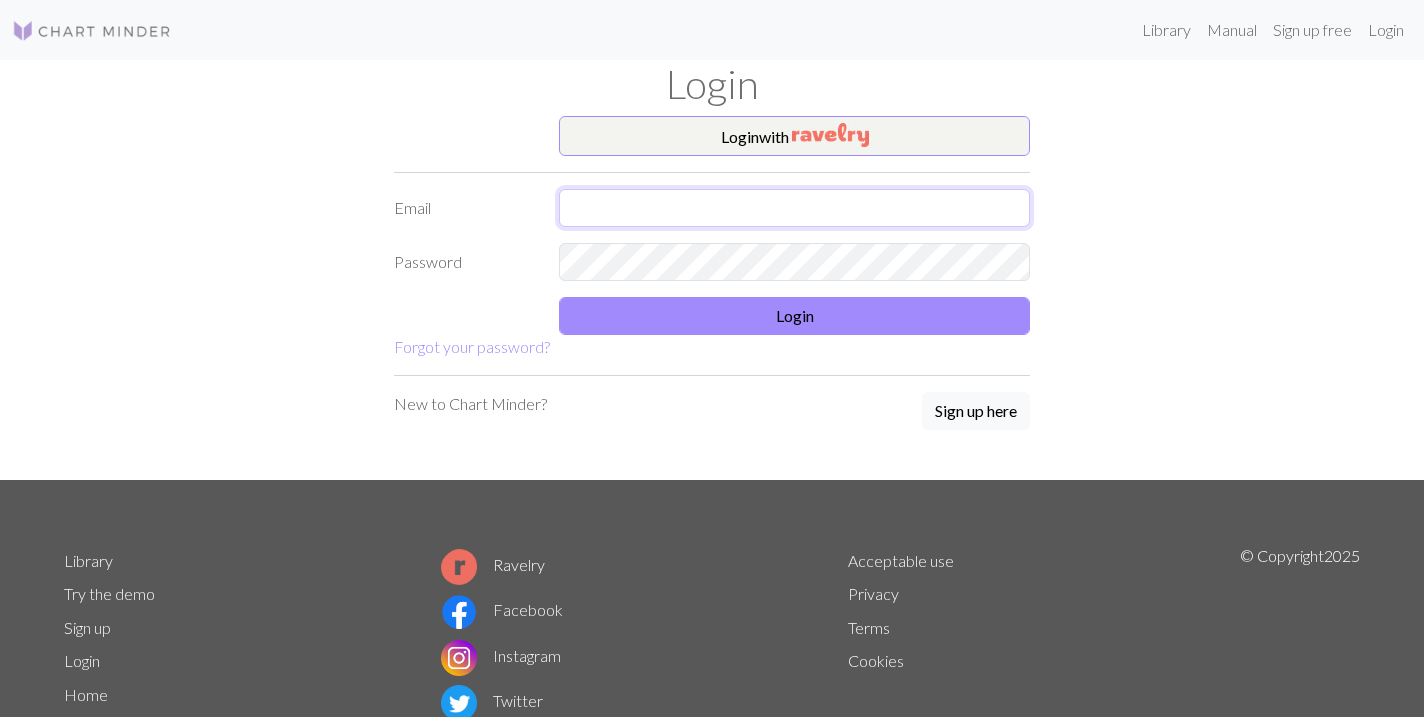 type on "[USERNAME]@[EXAMPLE.COM]" 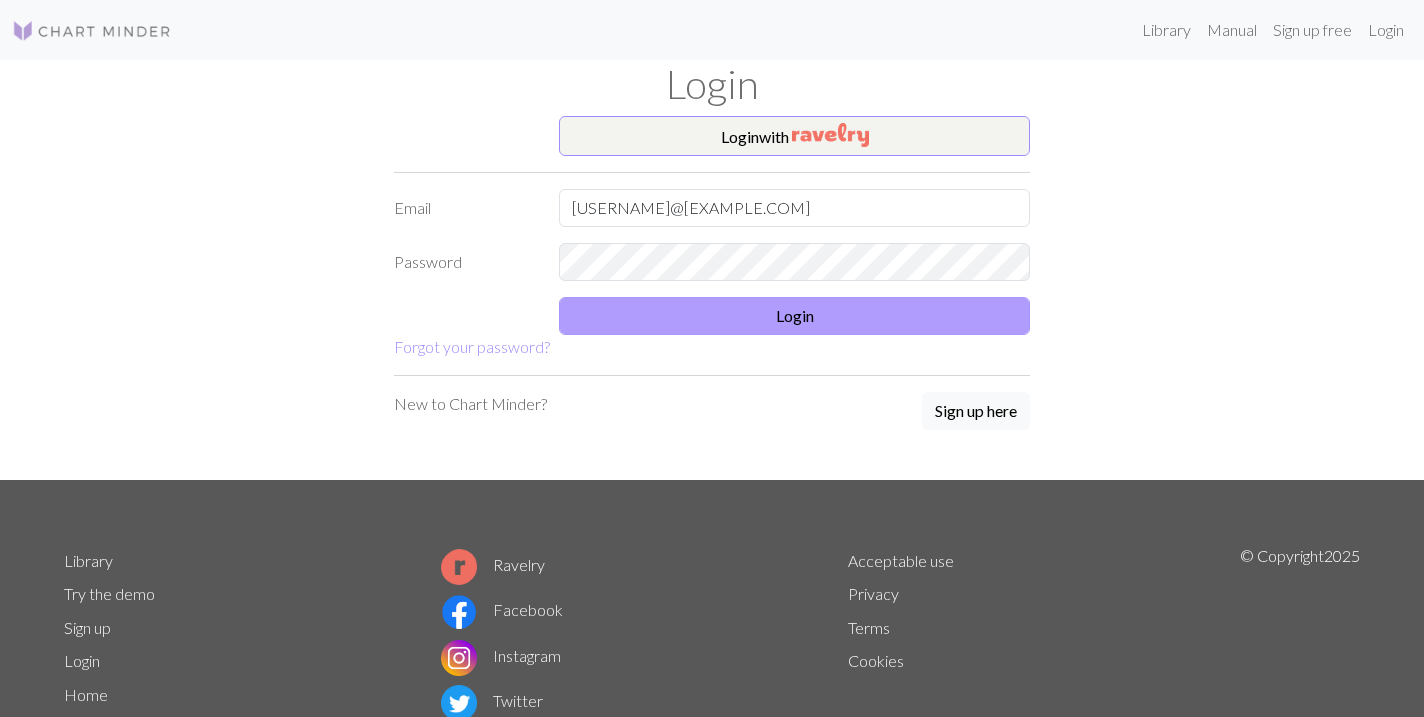click on "Login" at bounding box center [794, 316] 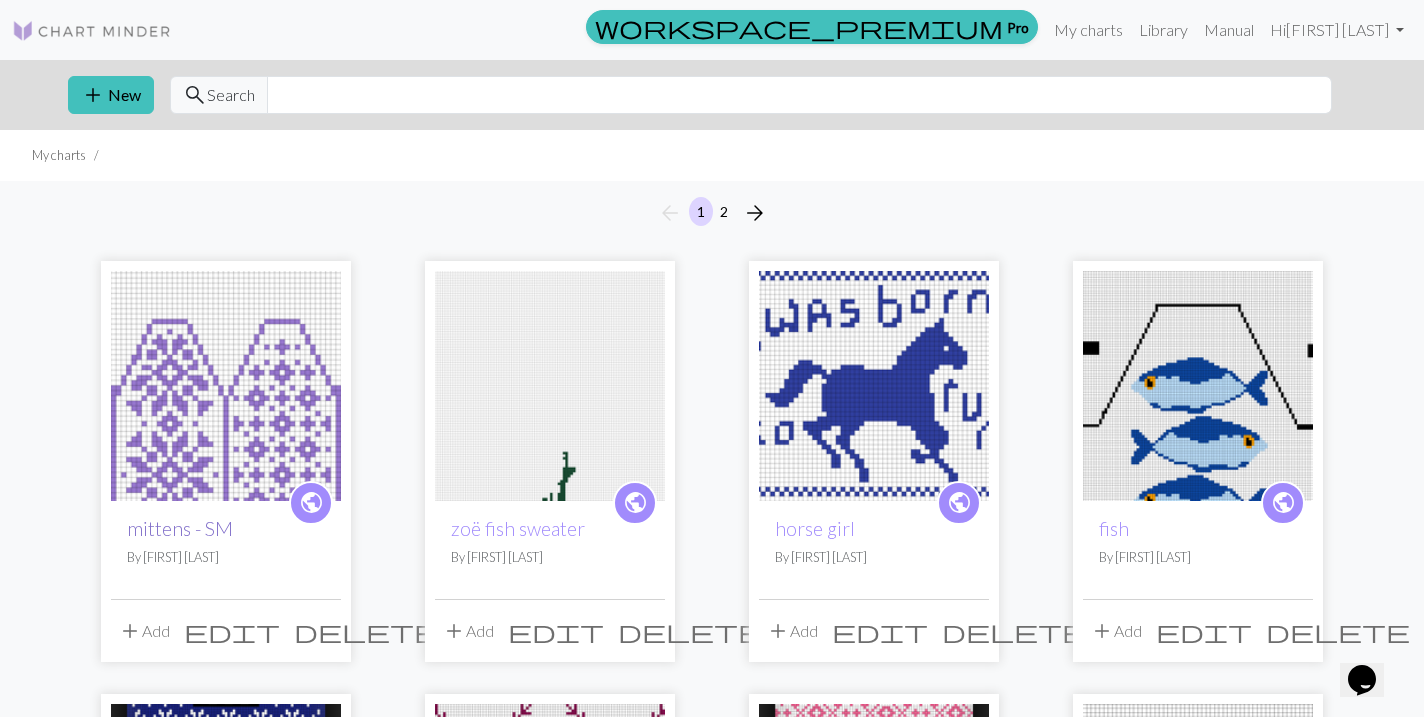 click on "mittens - SM" at bounding box center (180, 528) 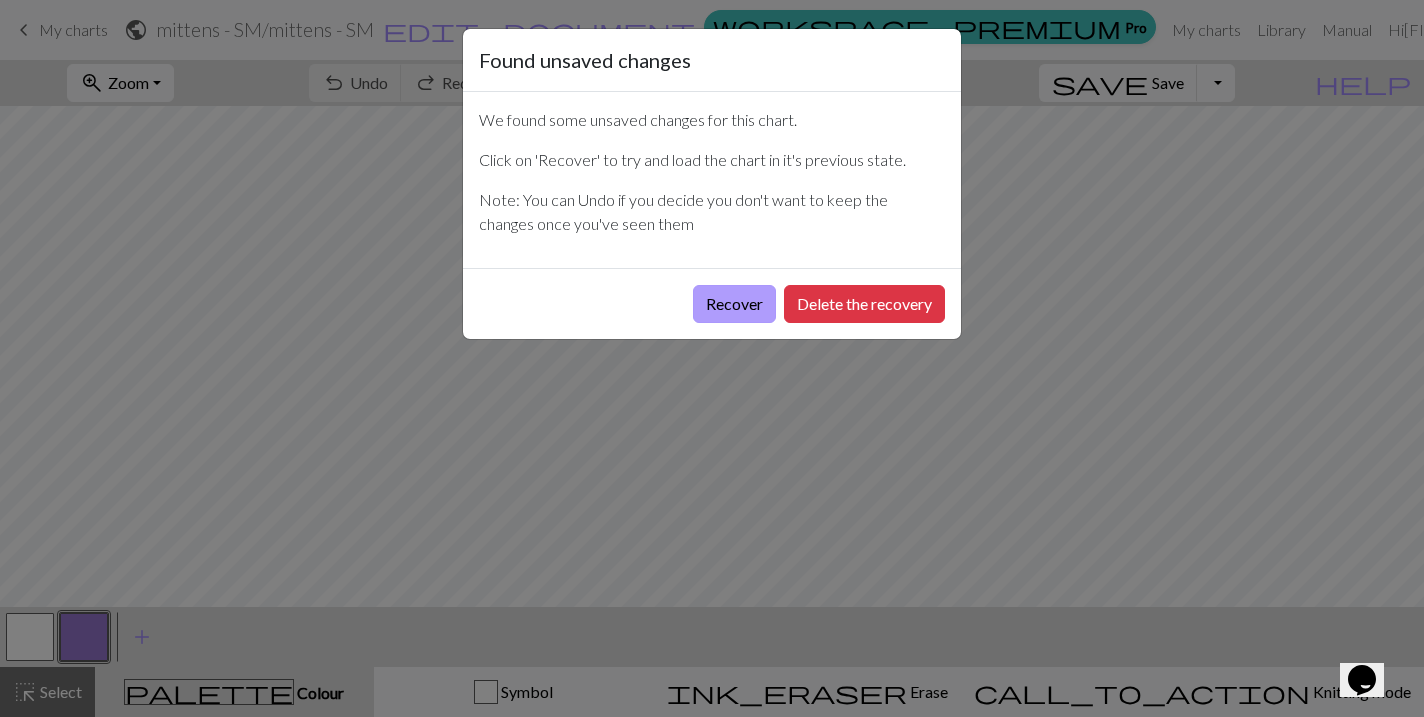 click on "Recover" at bounding box center [734, 304] 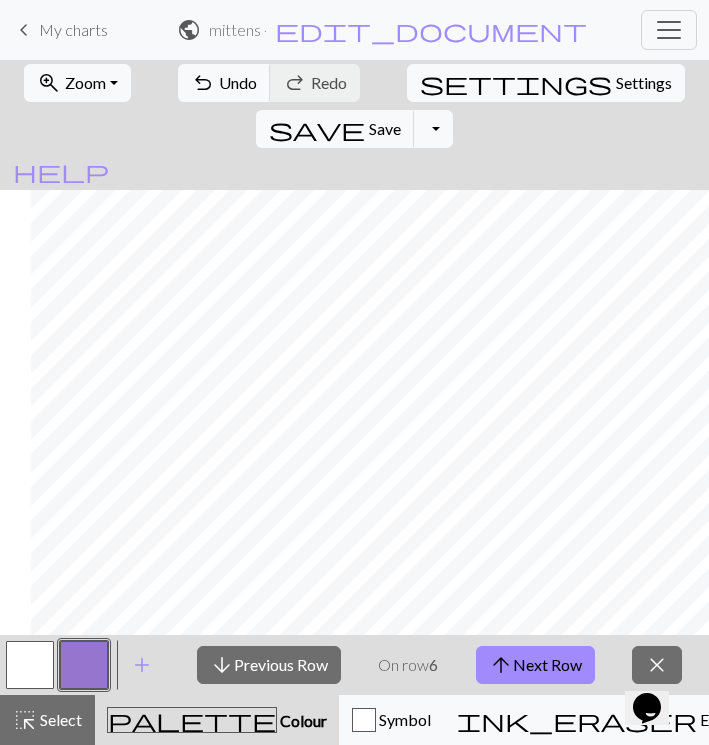 scroll, scrollTop: 761, scrollLeft: 595, axis: both 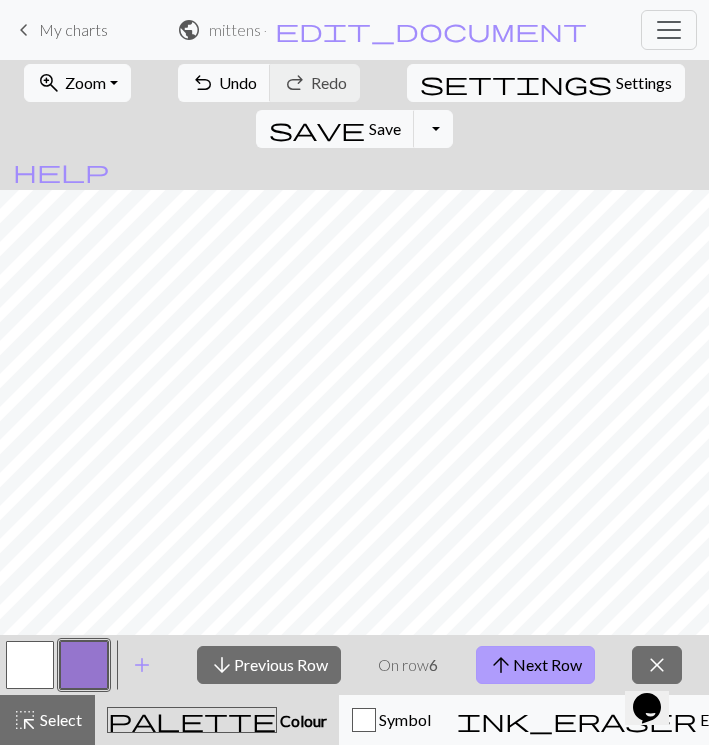 click on "arrow_upward  Next Row" at bounding box center (535, 665) 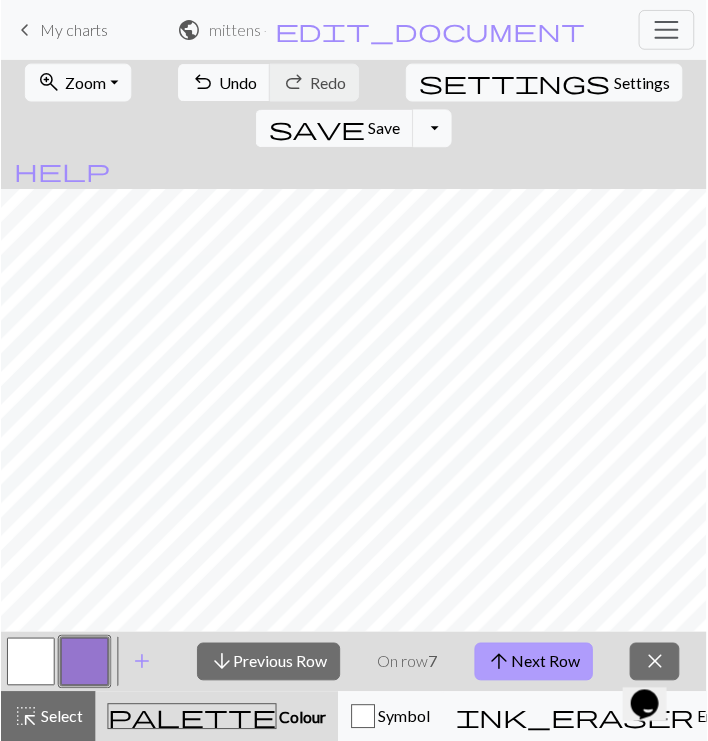 scroll, scrollTop: 759, scrollLeft: 0, axis: vertical 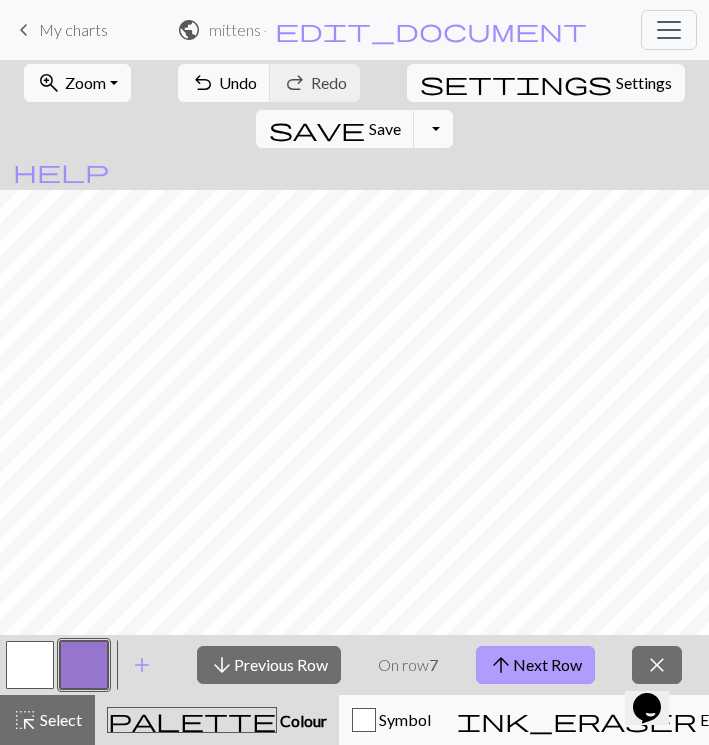 click on "arrow_upward  Next Row" at bounding box center (535, 665) 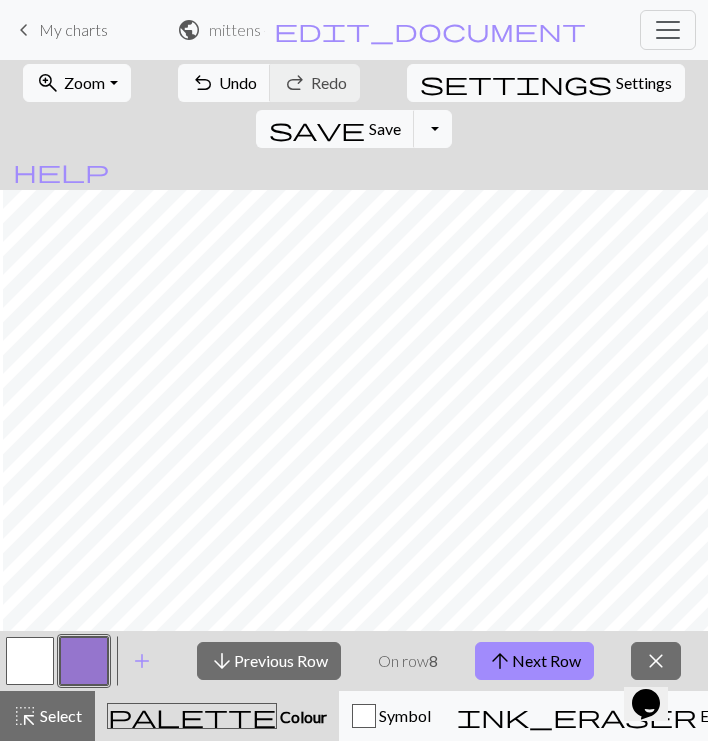 scroll, scrollTop: 759, scrollLeft: 593, axis: both 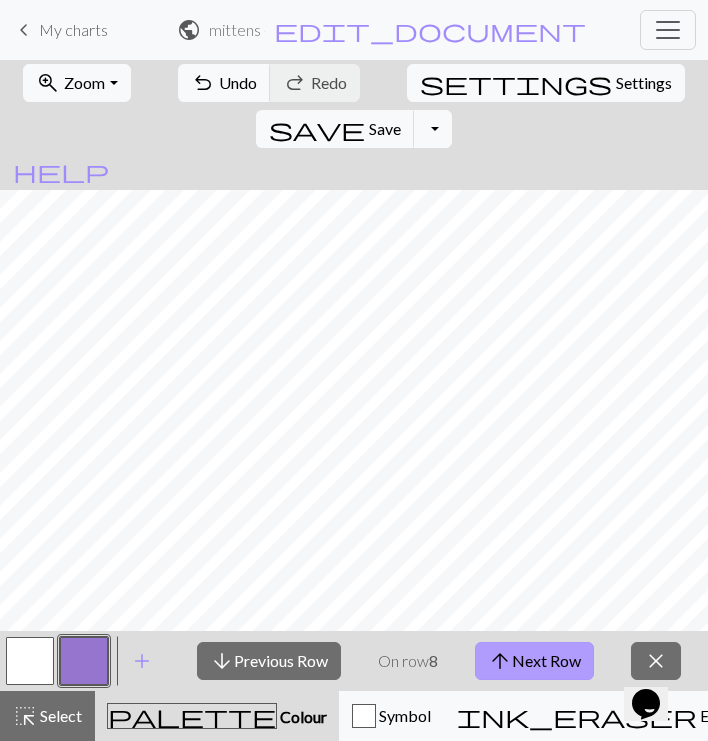 click on "arrow_upward  Next Row" at bounding box center (534, 661) 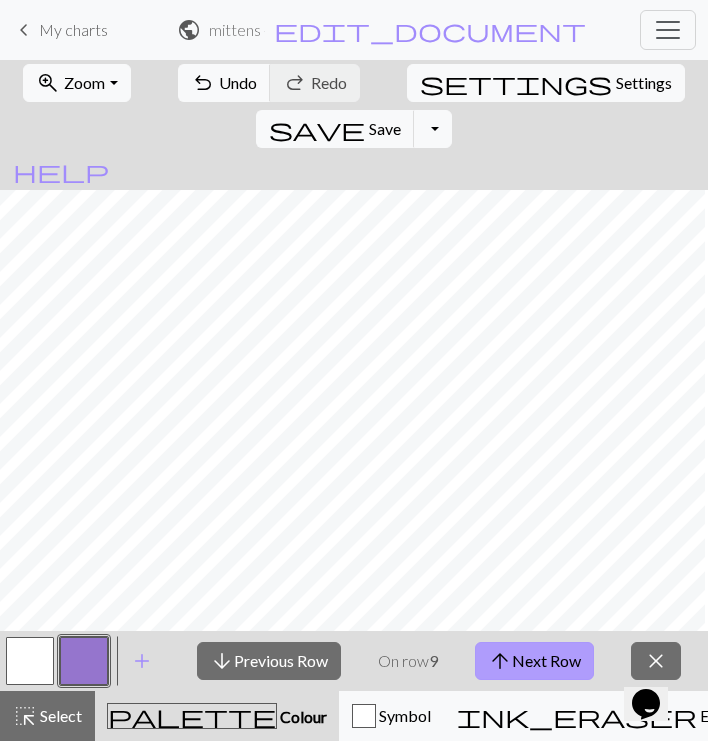 scroll, scrollTop: 759, scrollLeft: 6, axis: both 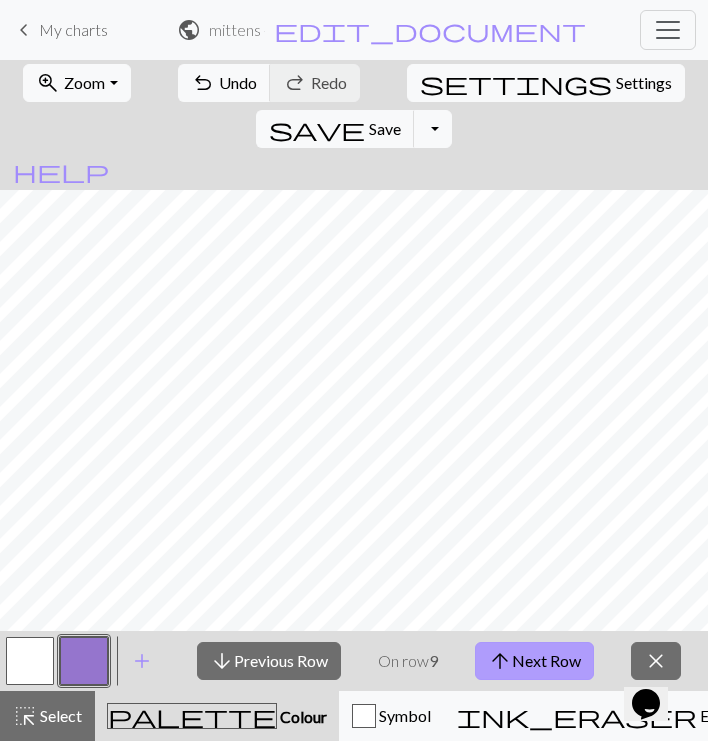 click on "arrow_upward  Next Row" at bounding box center (534, 661) 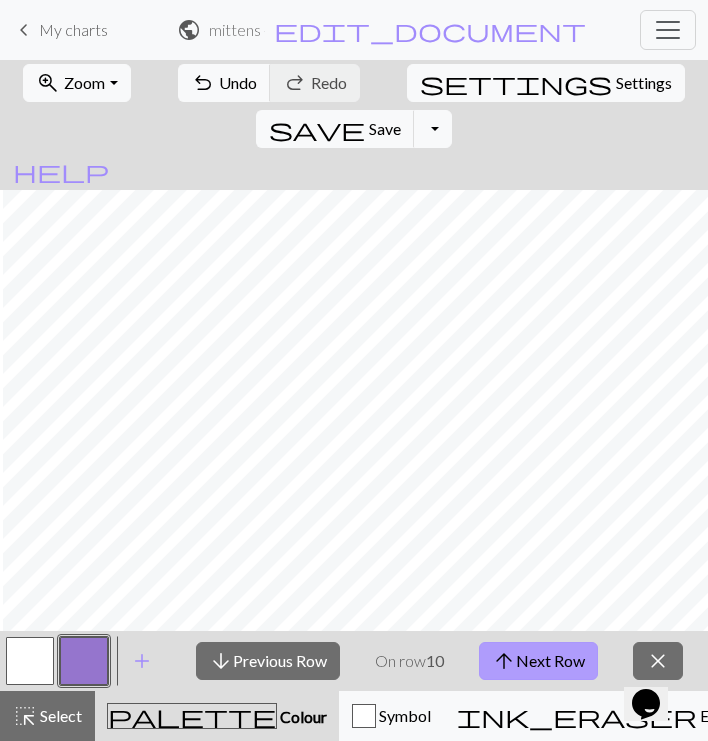 scroll, scrollTop: 758, scrollLeft: 595, axis: both 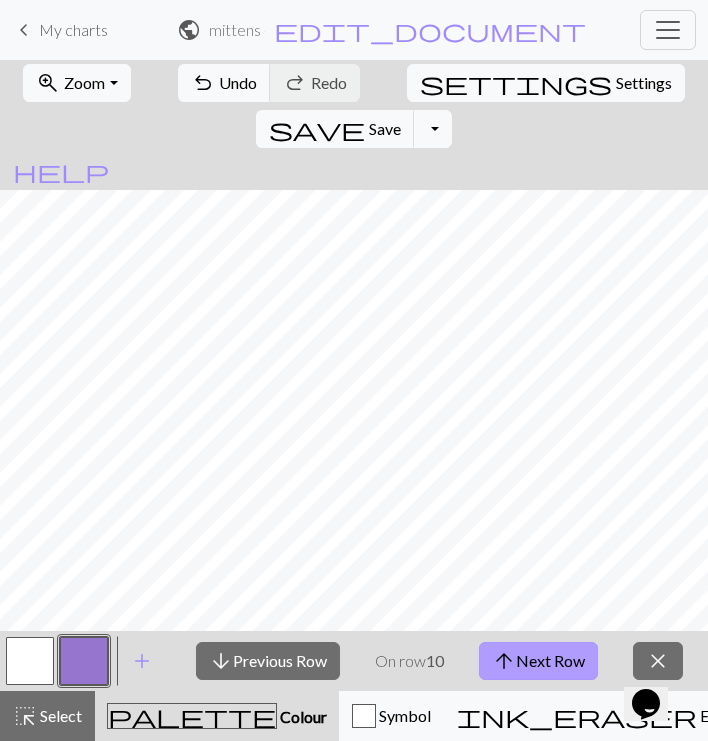 click on "arrow_upward  Next Row" at bounding box center (538, 661) 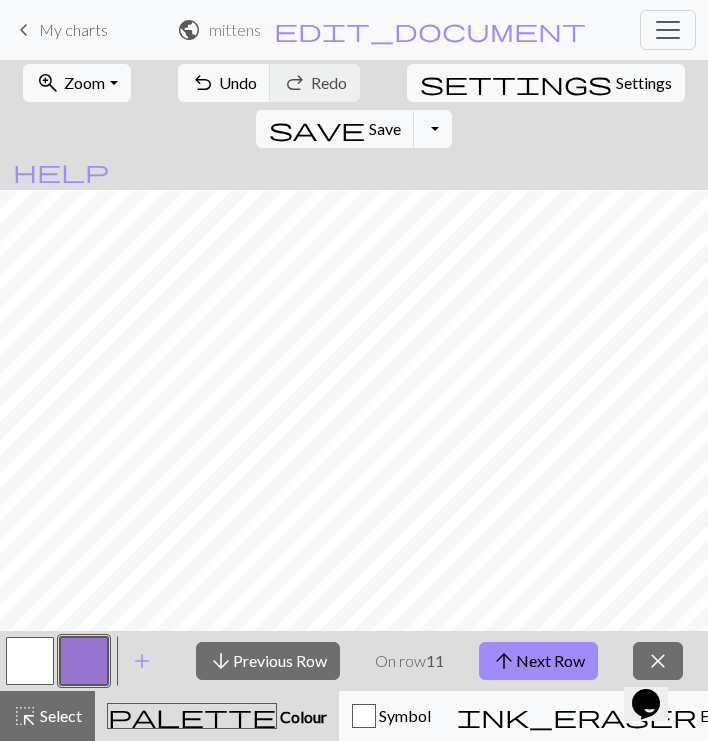 scroll, scrollTop: 763, scrollLeft: 0, axis: vertical 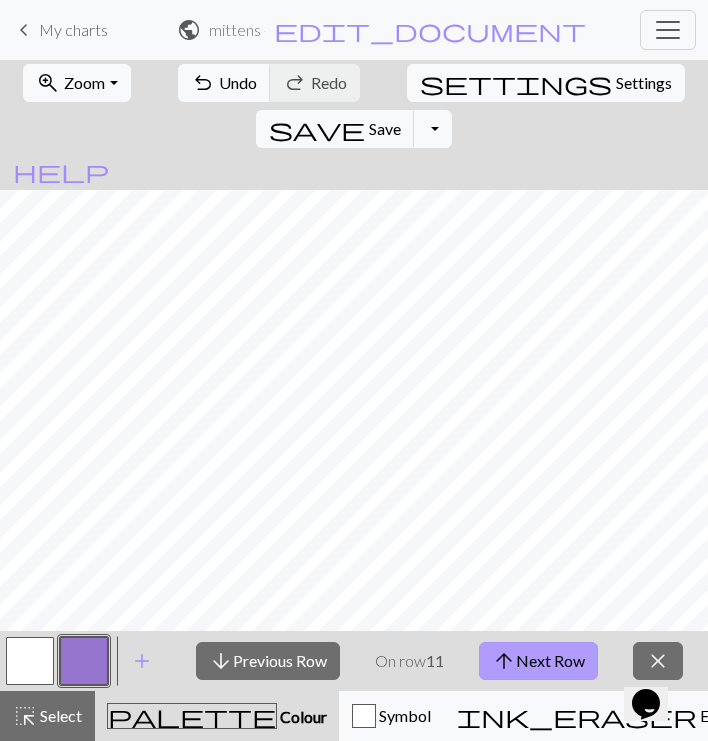 click on "arrow_upward  Next Row" at bounding box center [538, 661] 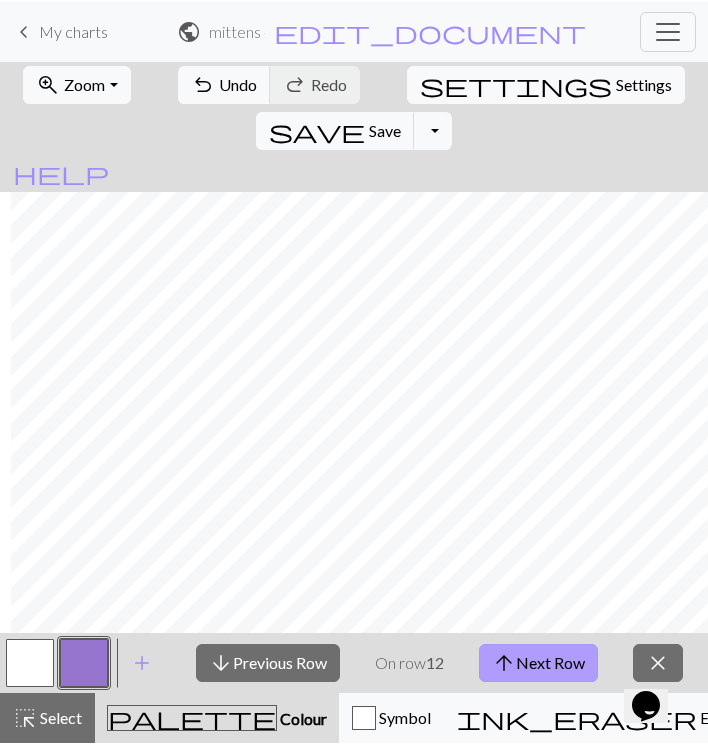 scroll, scrollTop: 717, scrollLeft: 591, axis: both 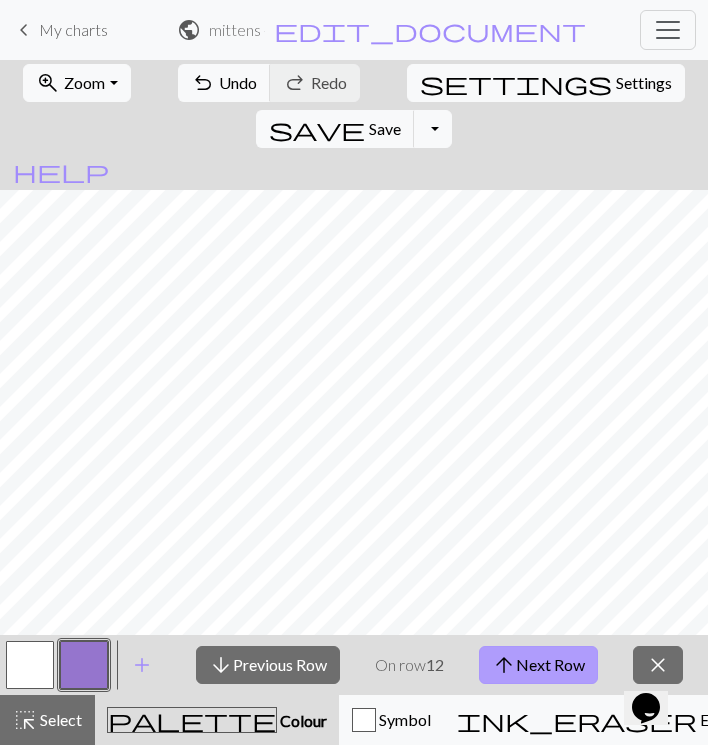 click on "arrow_upward  Next Row" at bounding box center (538, 665) 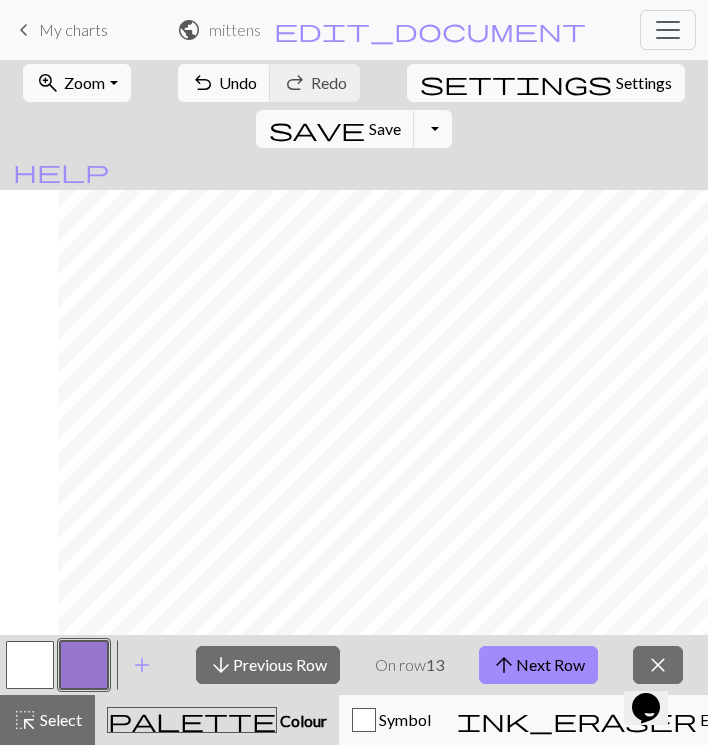 scroll, scrollTop: 0, scrollLeft: 0, axis: both 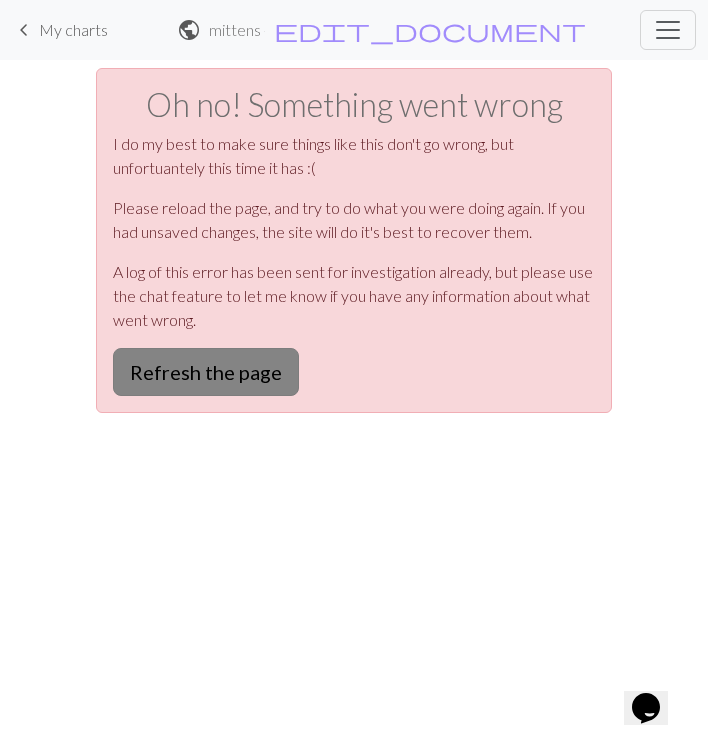 click on "Refresh the page" at bounding box center (206, 372) 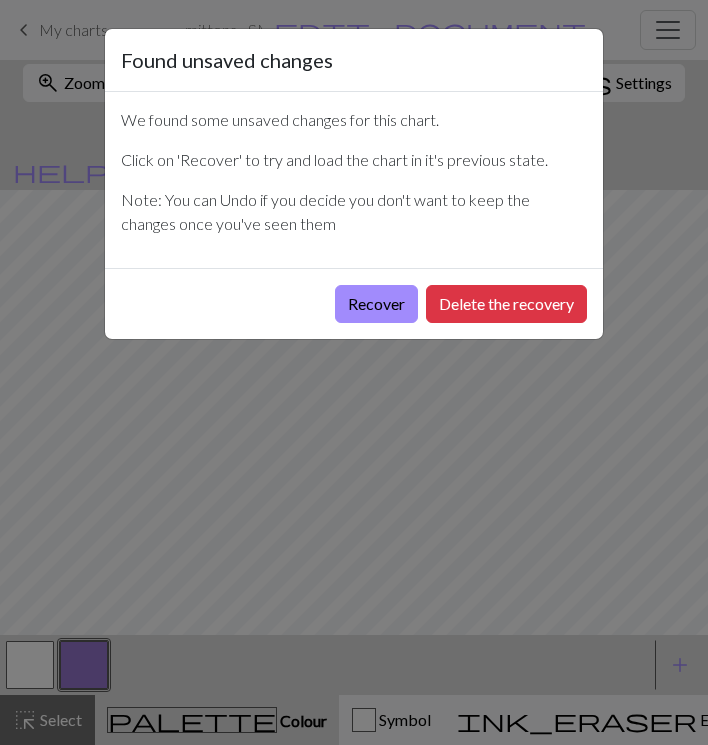 scroll, scrollTop: 0, scrollLeft: 0, axis: both 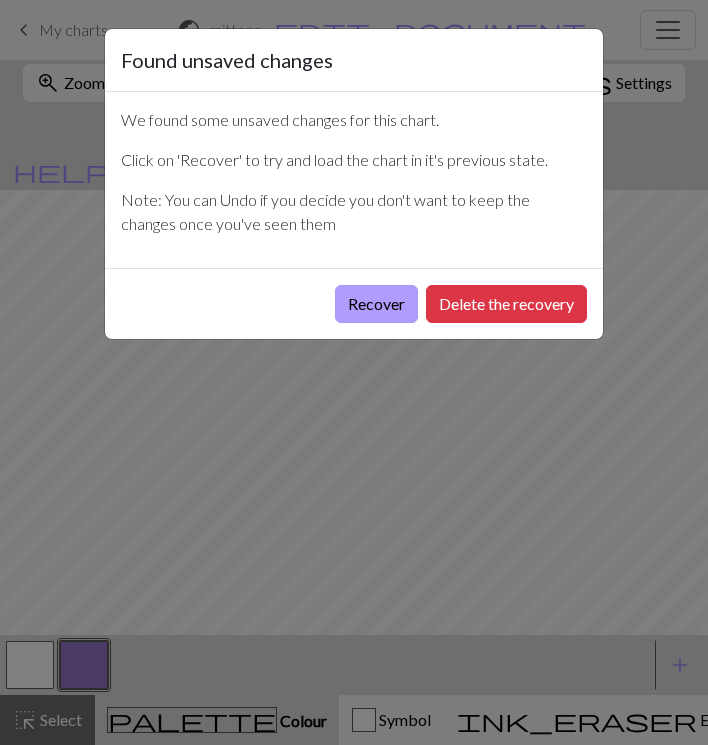 click on "Recover" at bounding box center [376, 304] 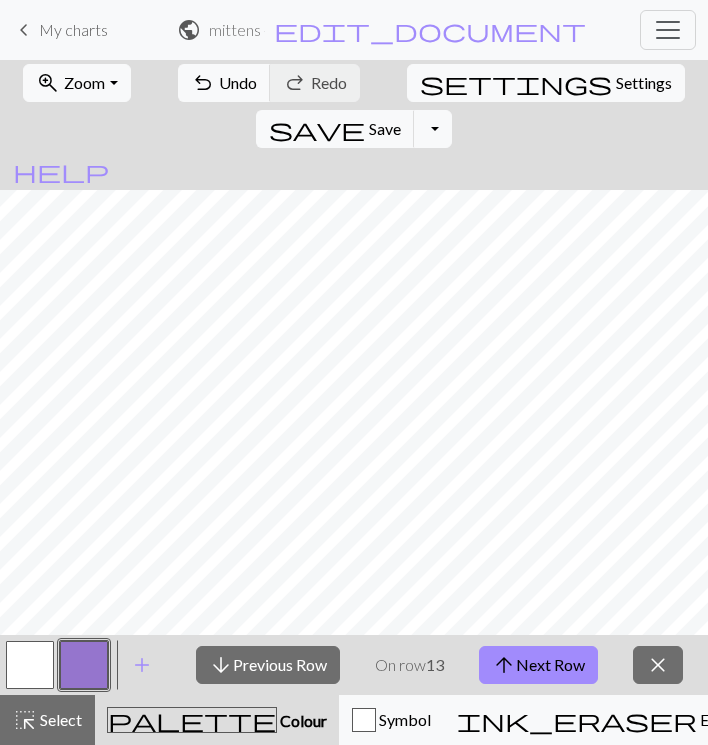 scroll, scrollTop: 744, scrollLeft: 0, axis: vertical 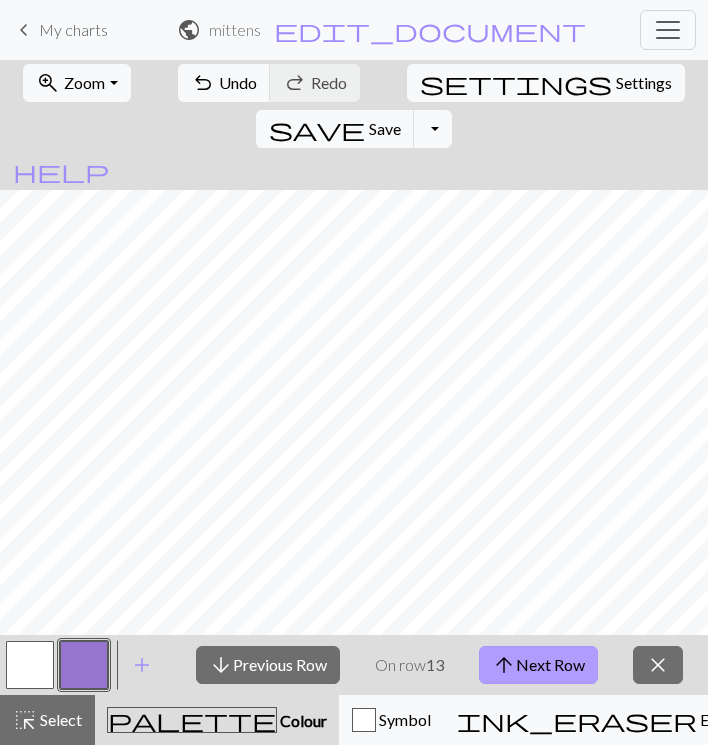 click on "arrow_upward  Next Row" at bounding box center [538, 665] 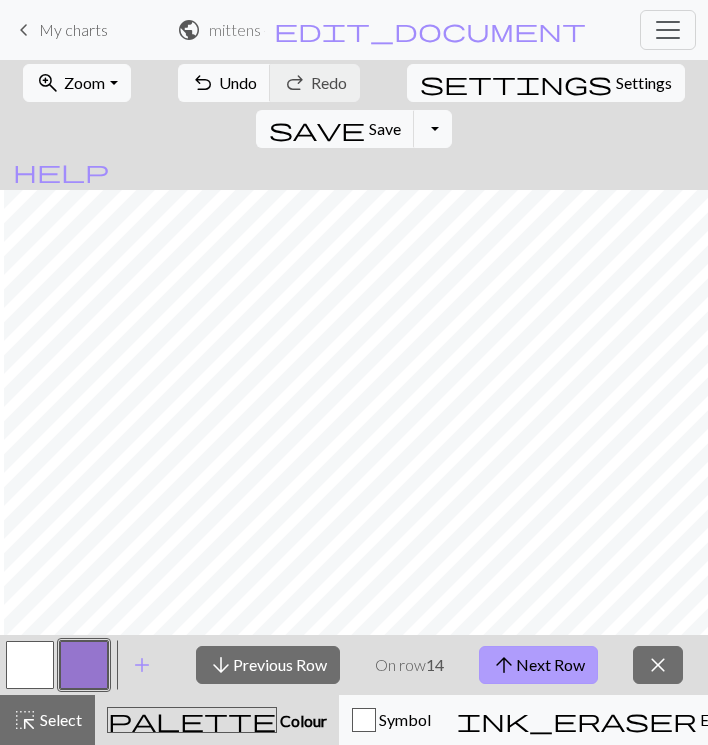 scroll, scrollTop: 695, scrollLeft: 583, axis: both 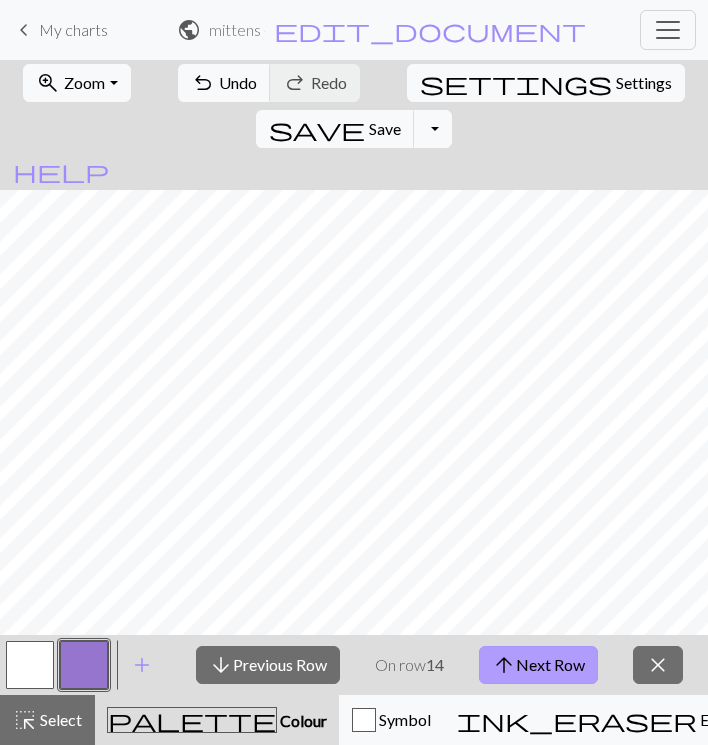click on "arrow_upward  Next Row" at bounding box center [538, 665] 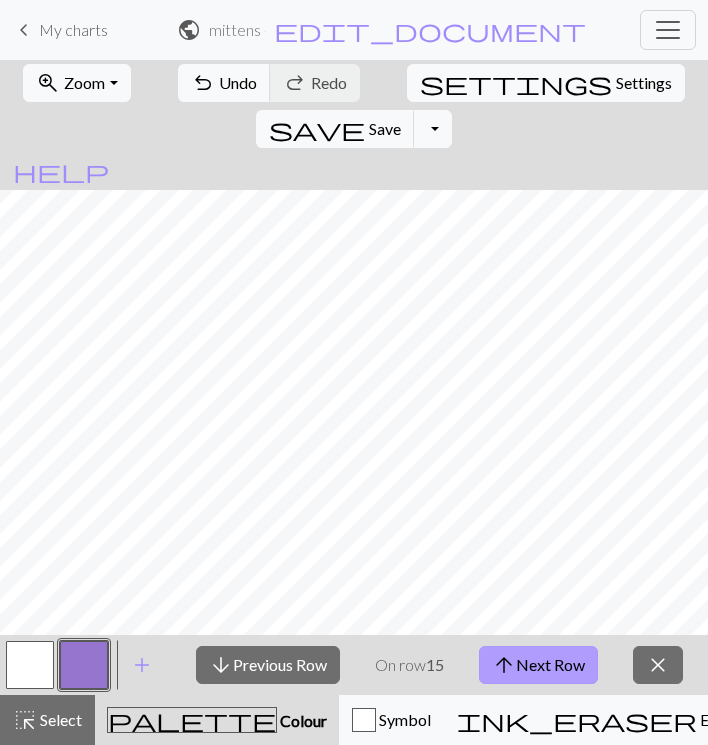 scroll, scrollTop: 682, scrollLeft: 583, axis: both 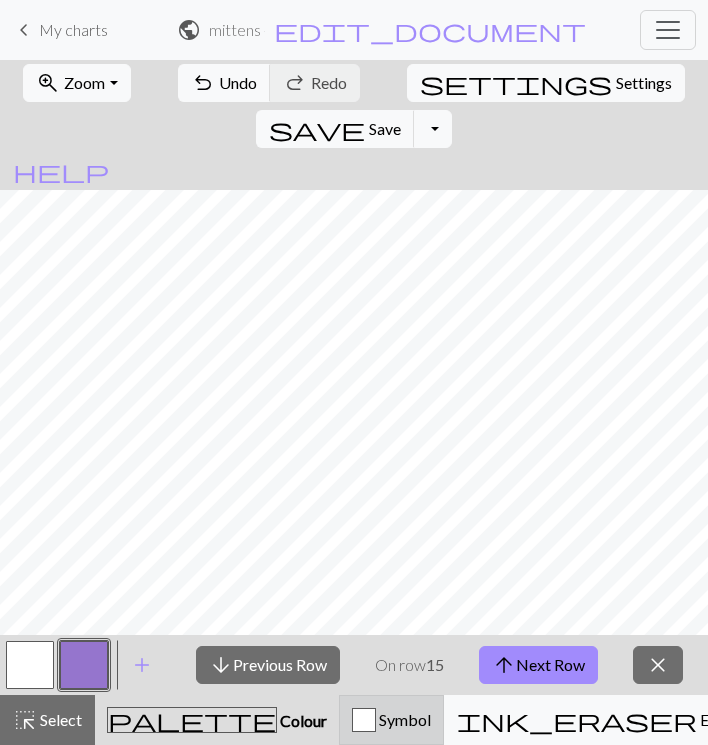 click on "Symbol" at bounding box center [403, 719] 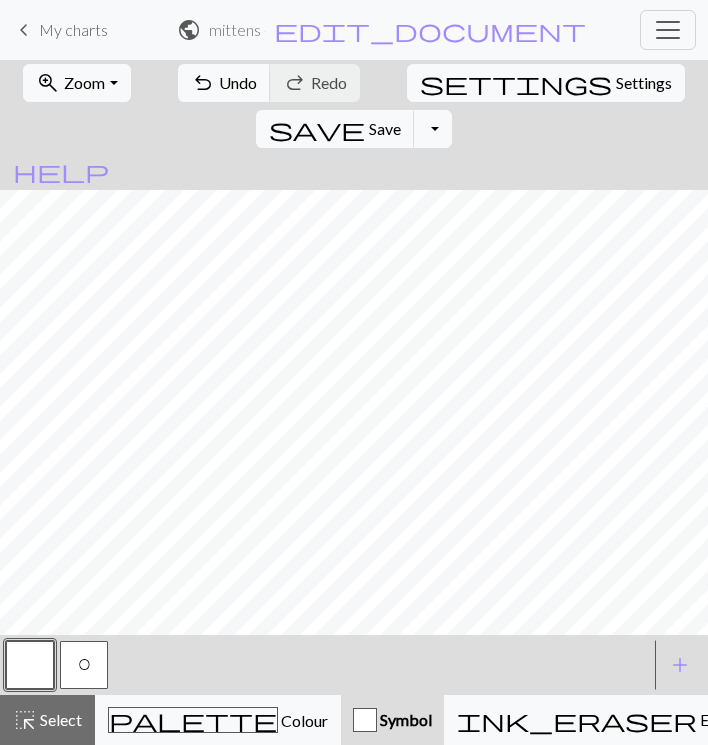click on "Knitting mode" at bounding box center (1150, 719) 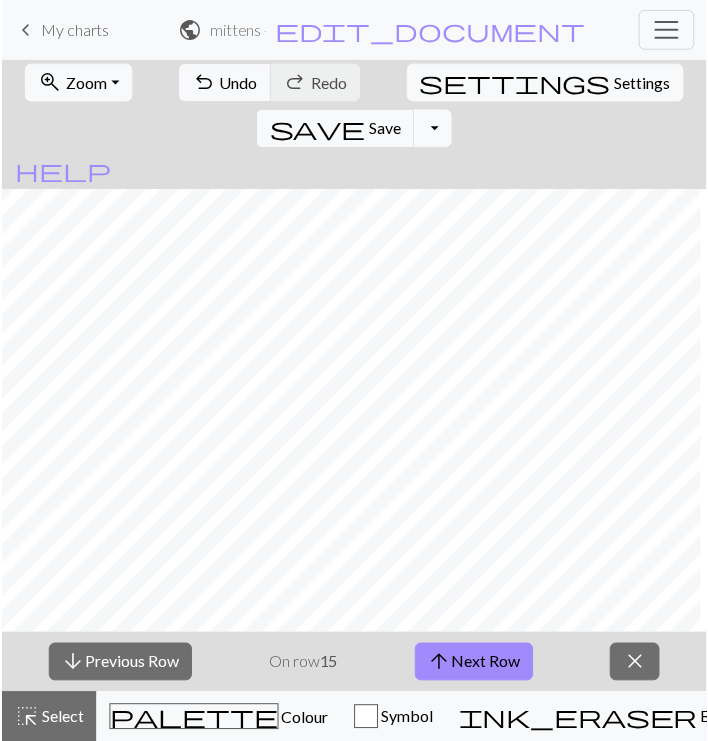 scroll, scrollTop: 682, scrollLeft: 0, axis: vertical 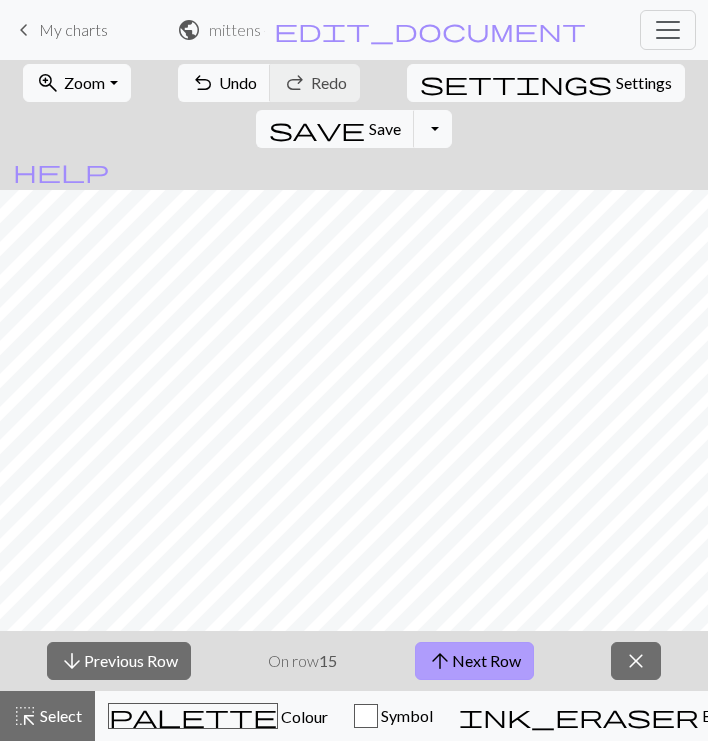click on "arrow_upward  Next Row" at bounding box center (474, 661) 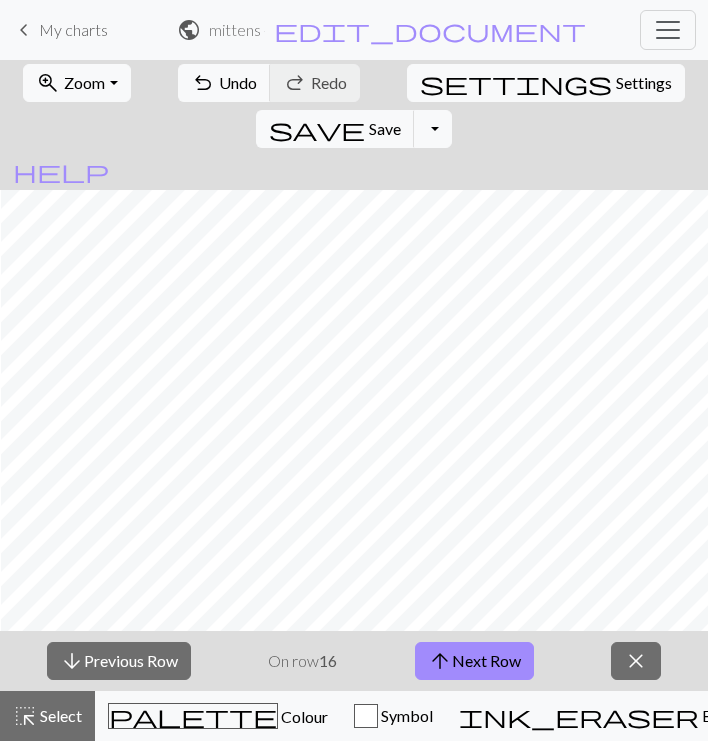 scroll, scrollTop: 664, scrollLeft: 595, axis: both 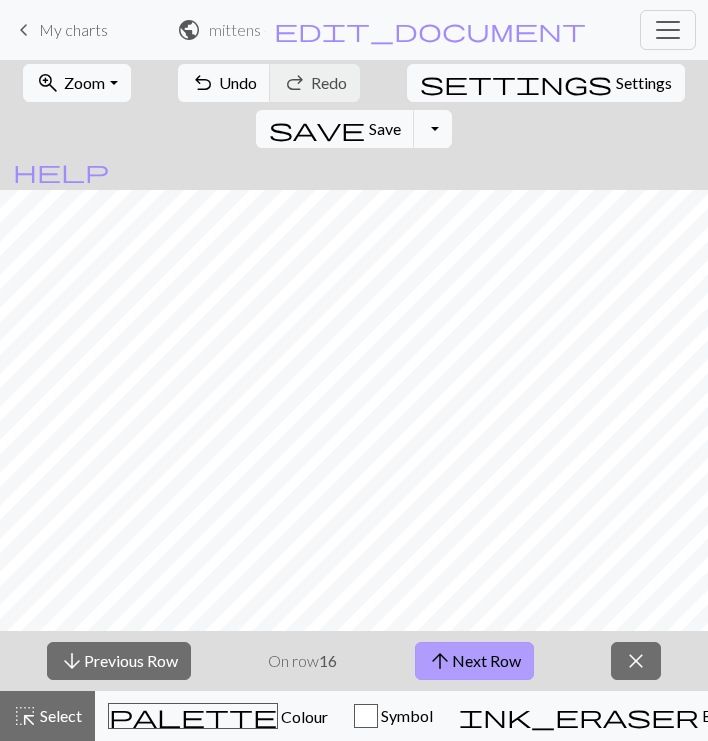 click on "arrow_upward  Next Row" at bounding box center (474, 661) 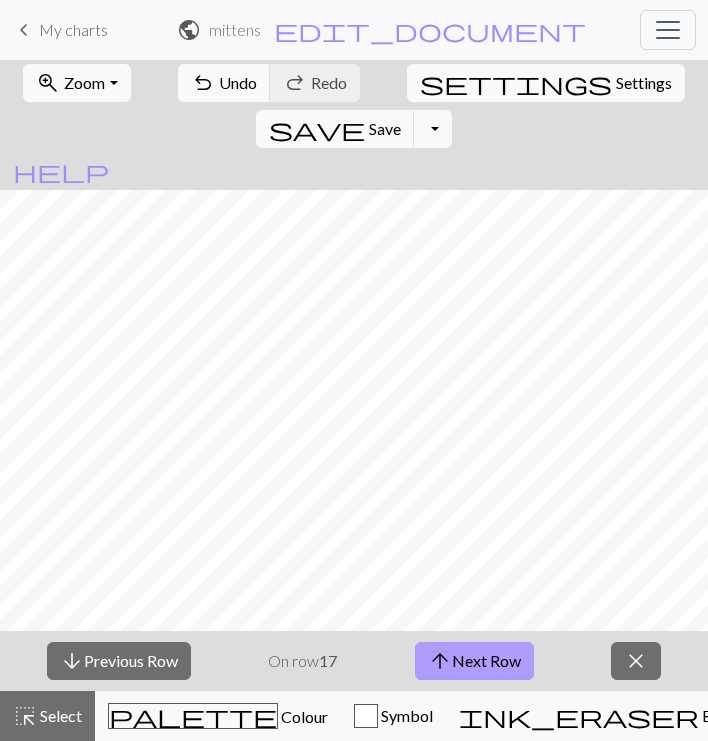 click on "arrow_upward  Next Row" at bounding box center [474, 661] 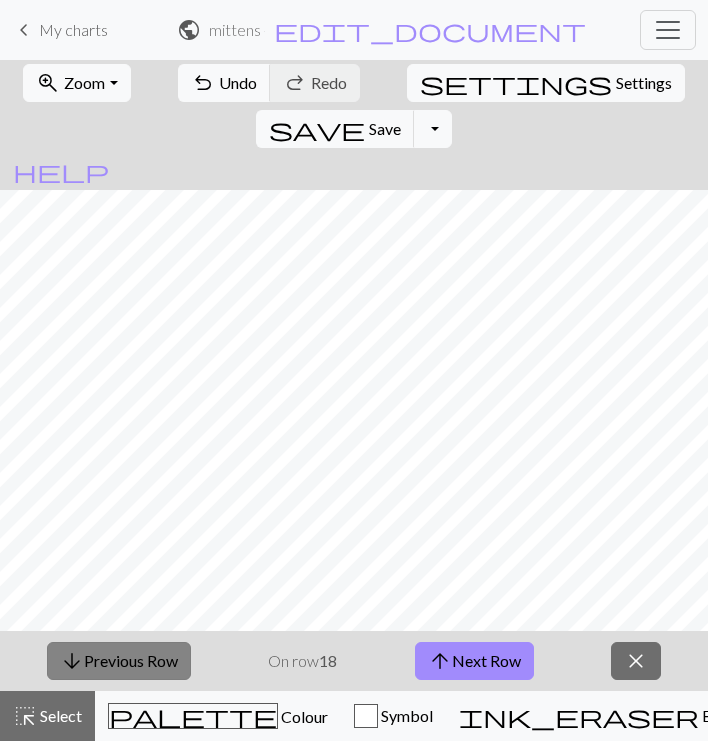 click on "arrow_downward Previous Row" at bounding box center [119, 661] 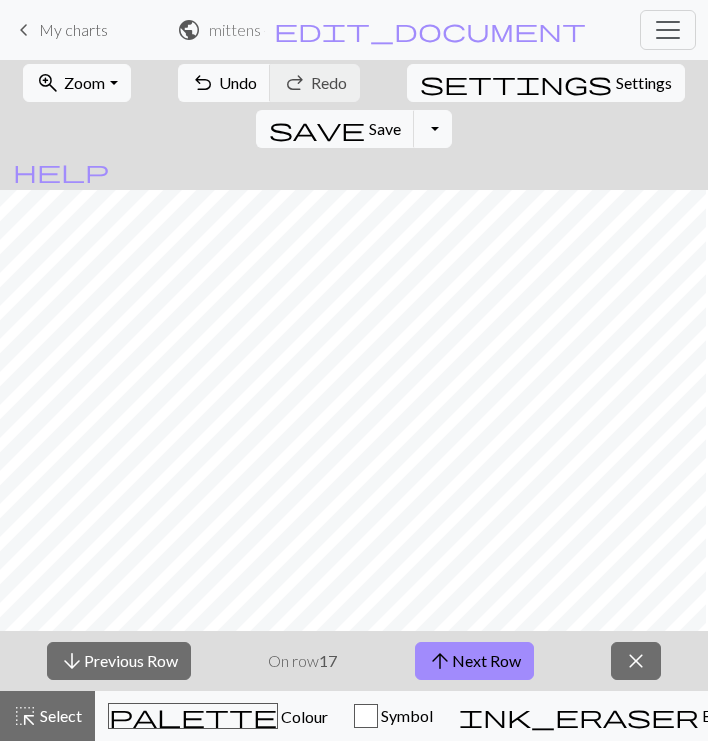 scroll, scrollTop: 656, scrollLeft: 0, axis: vertical 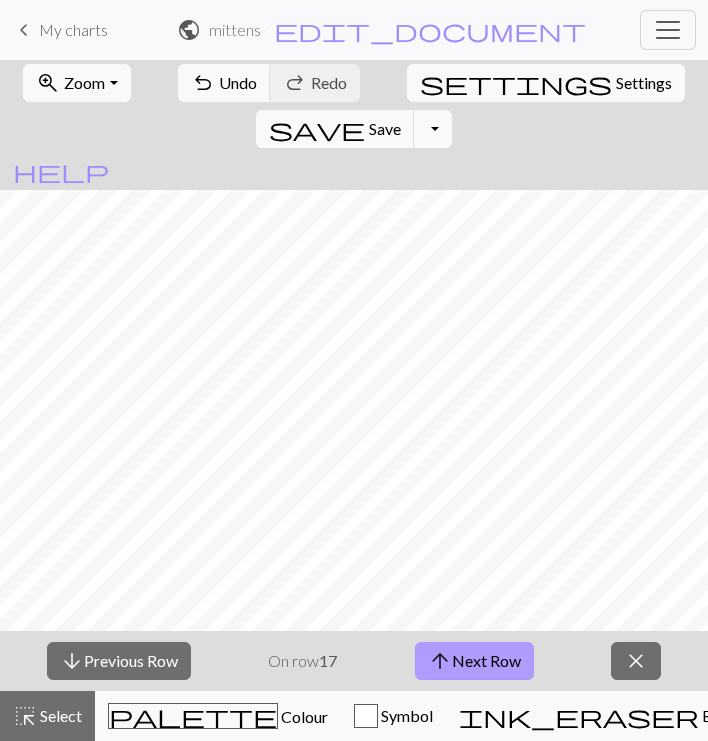 click on "arrow_upward  Next Row" at bounding box center [474, 661] 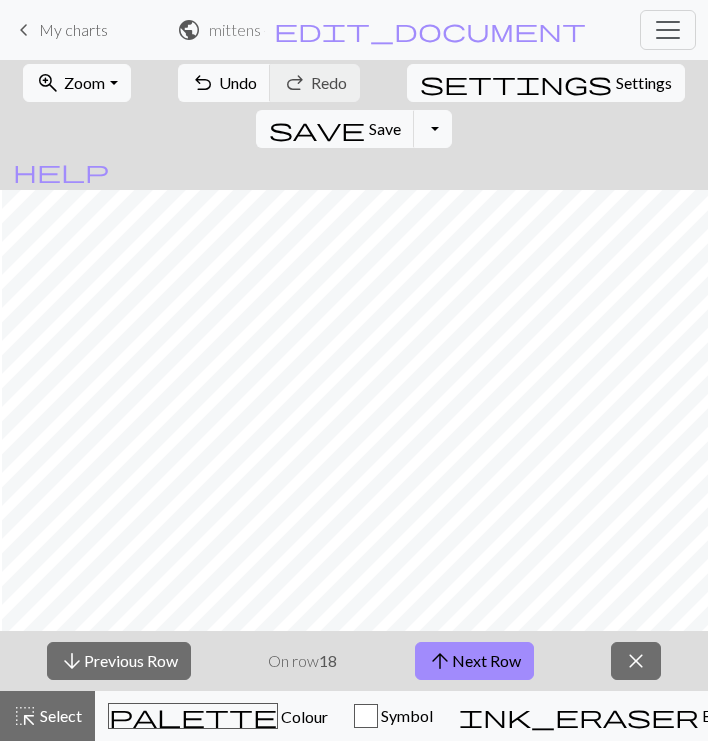 scroll, scrollTop: 617, scrollLeft: 582, axis: both 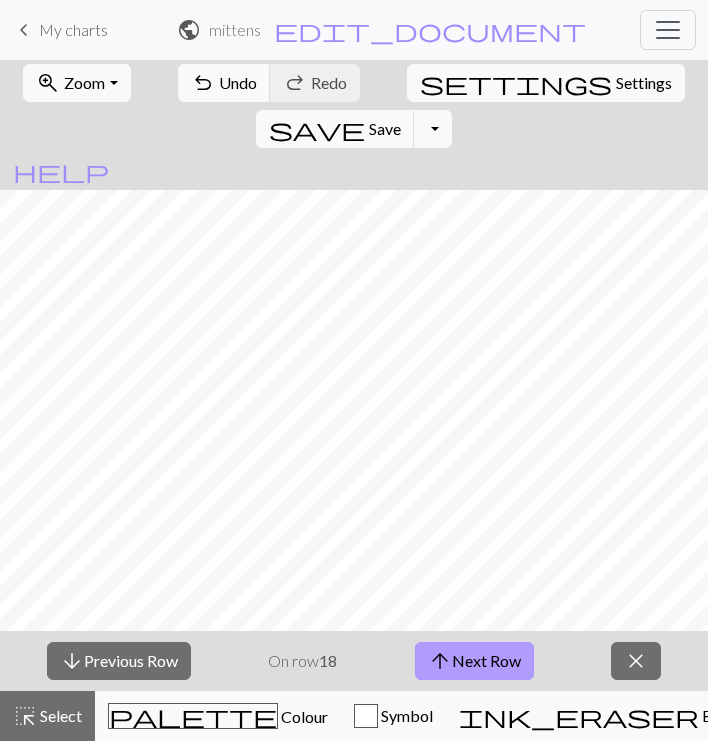 click on "arrow_upward  Next Row" at bounding box center (474, 661) 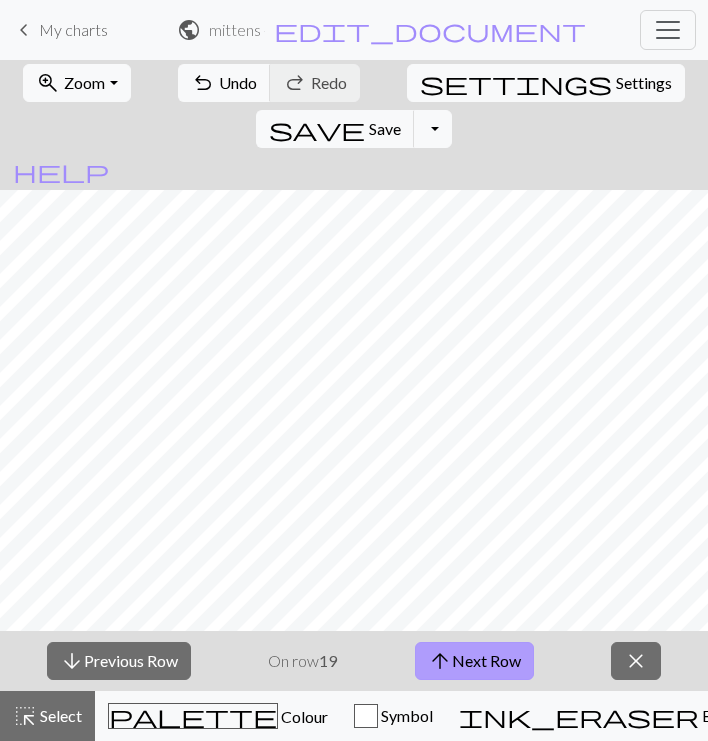 scroll, scrollTop: 616, scrollLeft: 0, axis: vertical 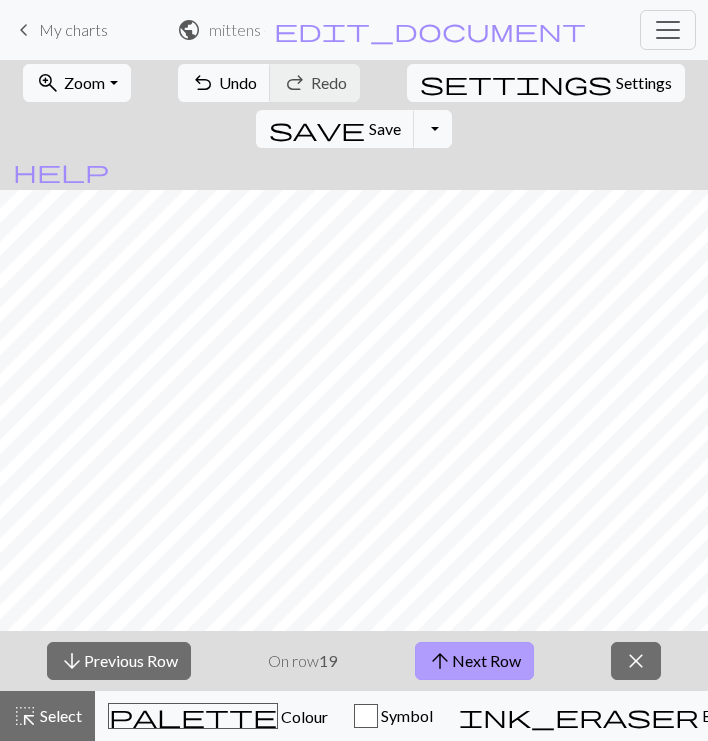 click on "arrow_upward  Next Row" at bounding box center (474, 661) 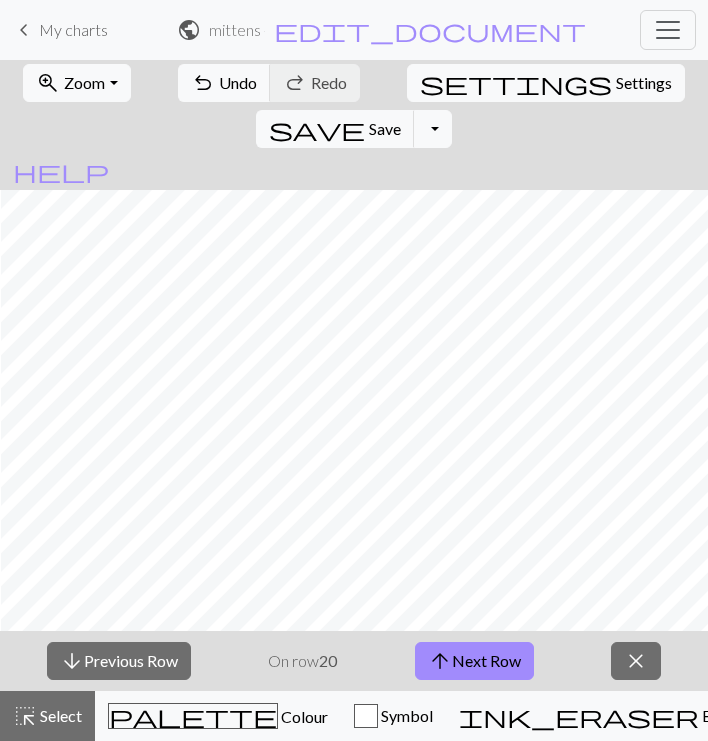 scroll, scrollTop: 563, scrollLeft: 595, axis: both 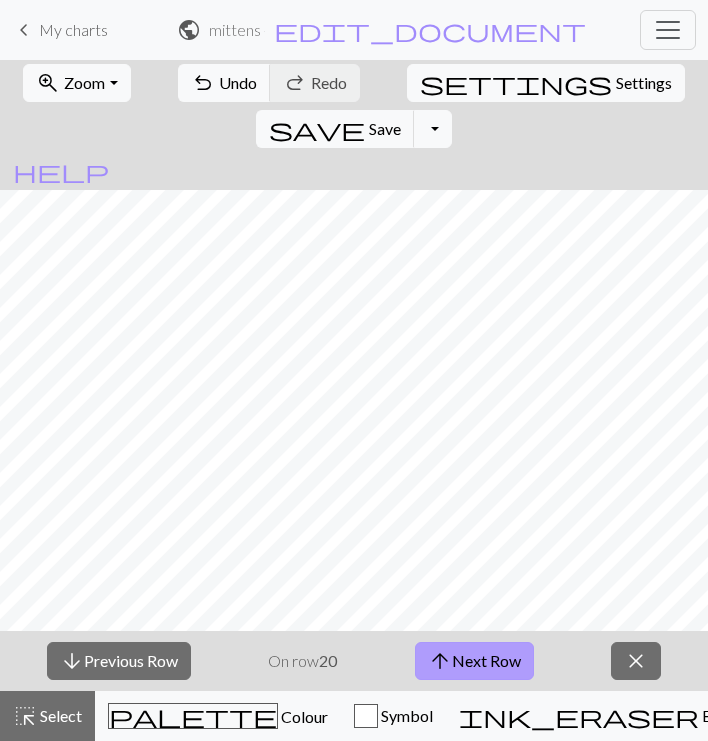 click on "arrow_upward  Next Row" at bounding box center (474, 661) 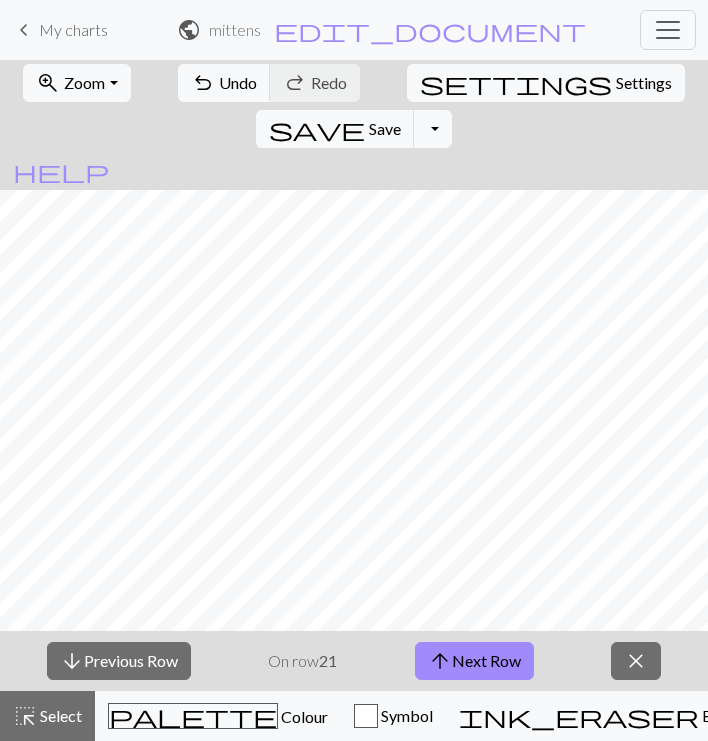 scroll, scrollTop: 562, scrollLeft: 0, axis: vertical 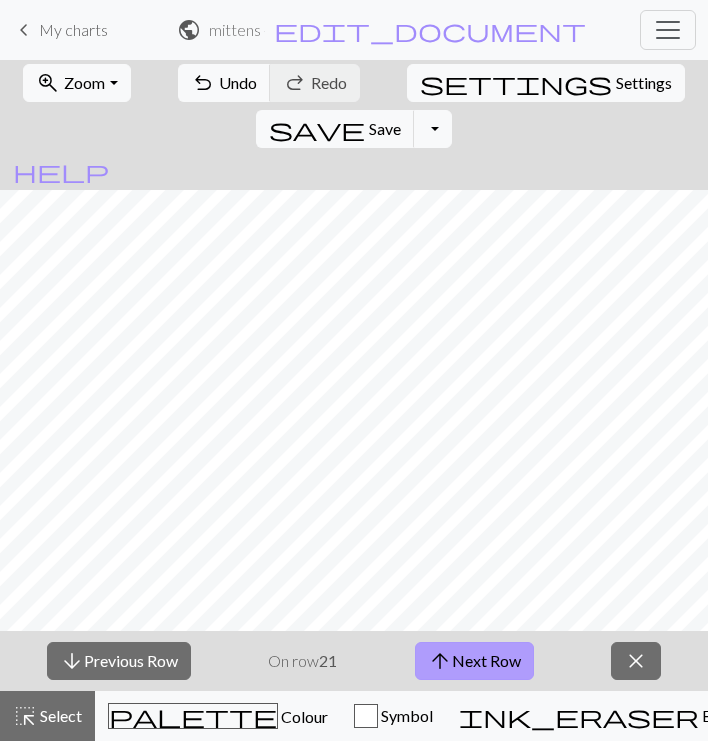 click on "arrow_upward  Next Row" at bounding box center [474, 661] 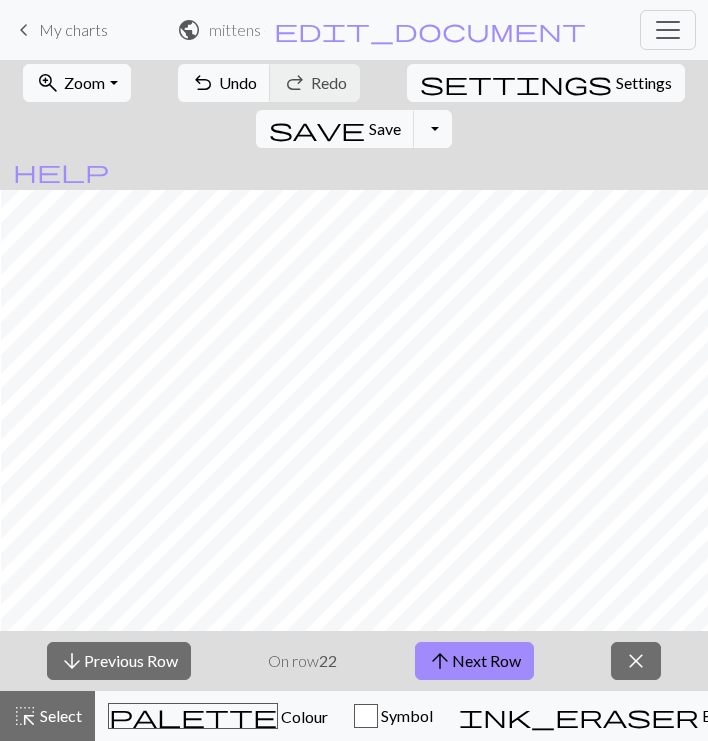 scroll, scrollTop: 527, scrollLeft: 595, axis: both 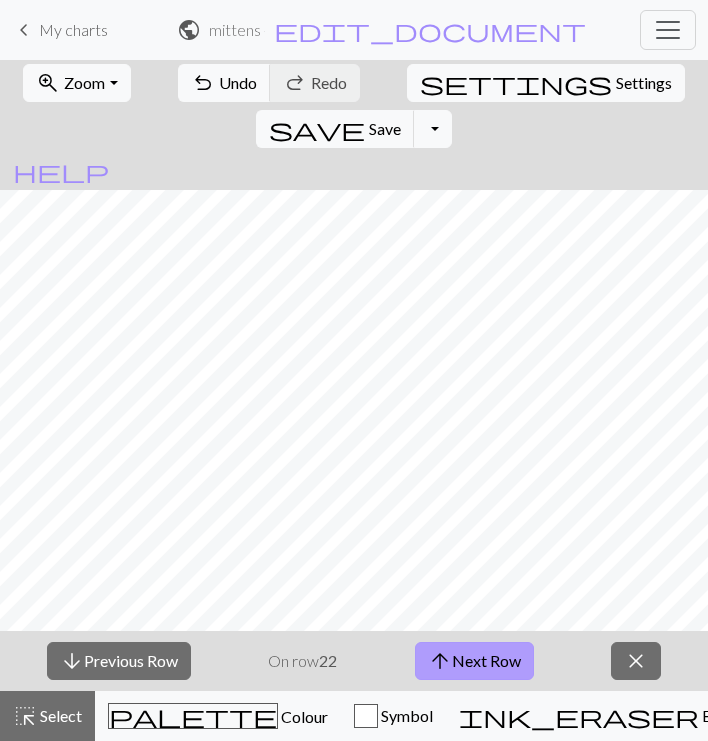 click on "arrow_upward  Next Row" at bounding box center (474, 661) 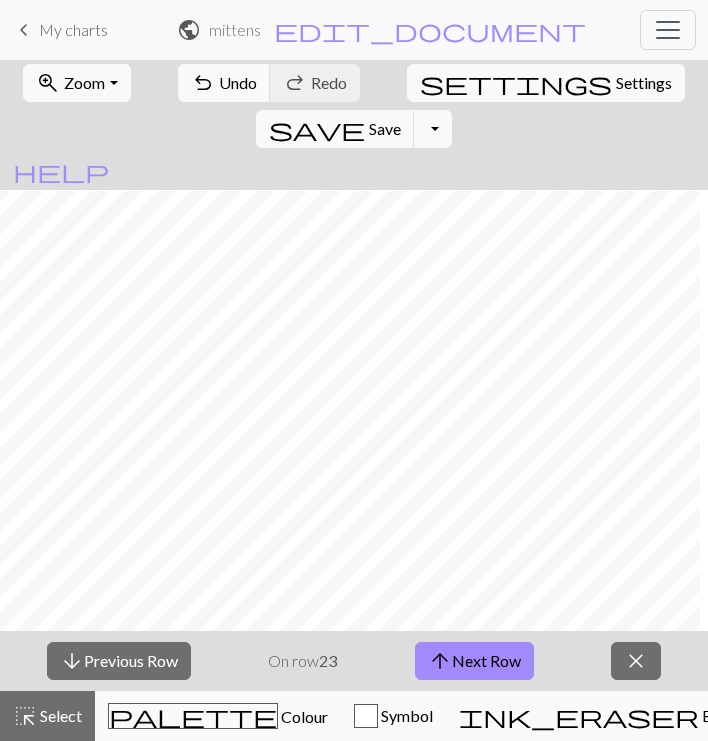 scroll, scrollTop: 493, scrollLeft: 0, axis: vertical 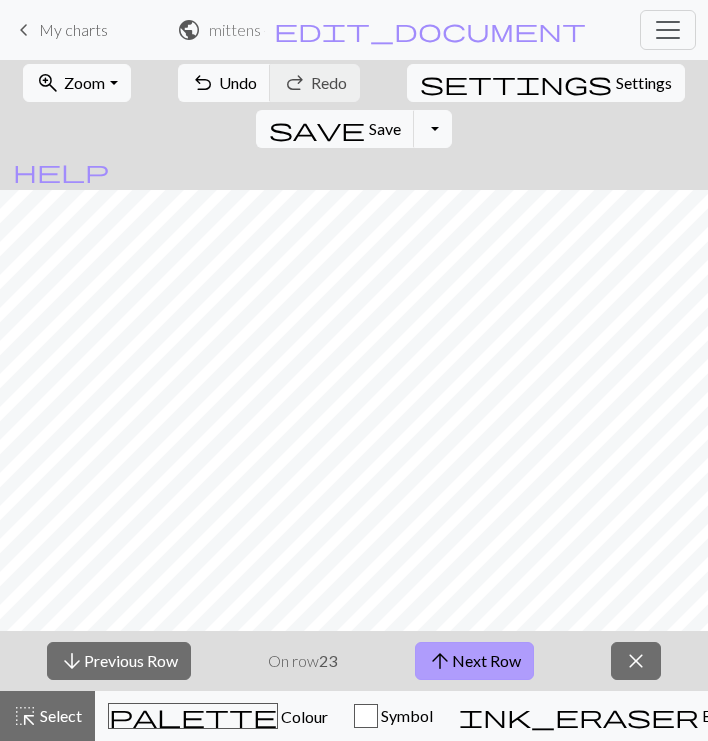 click on "arrow_upward  Next Row" at bounding box center [474, 661] 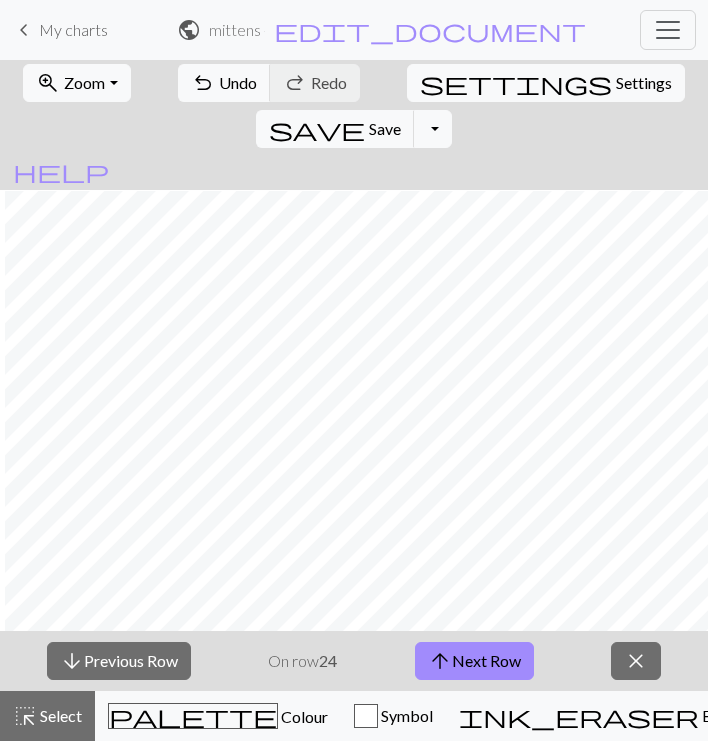 scroll, scrollTop: 473, scrollLeft: 583, axis: both 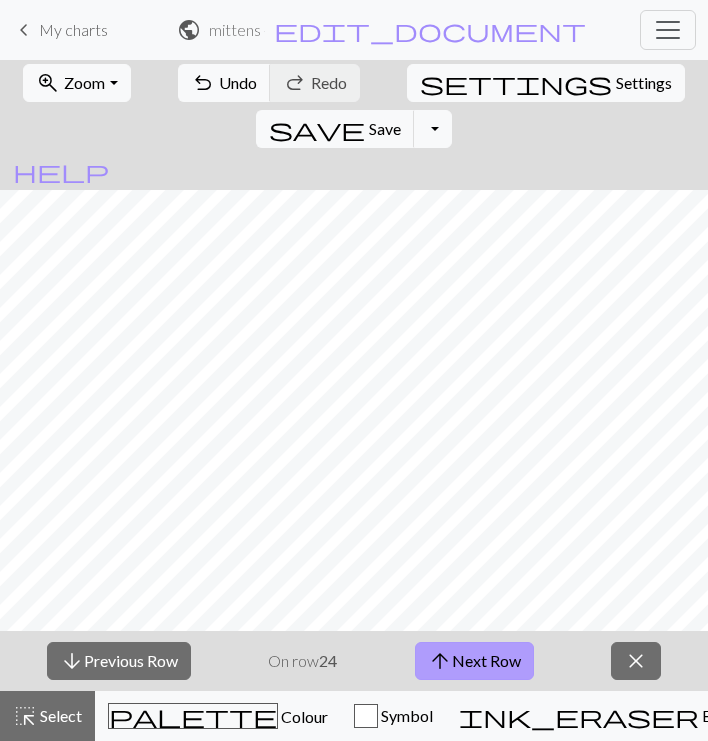 click on "arrow_upward  Next Row" at bounding box center (474, 661) 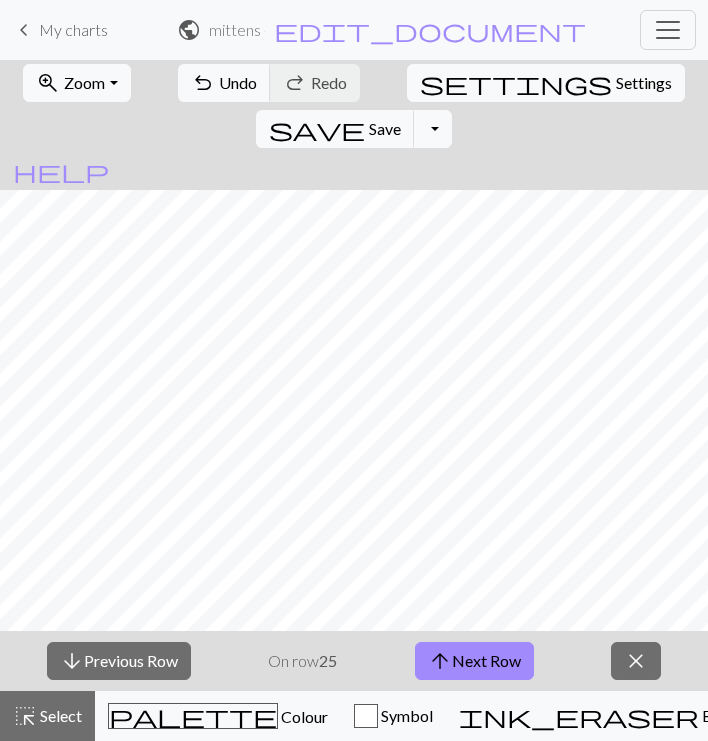 scroll, scrollTop: 470, scrollLeft: 0, axis: vertical 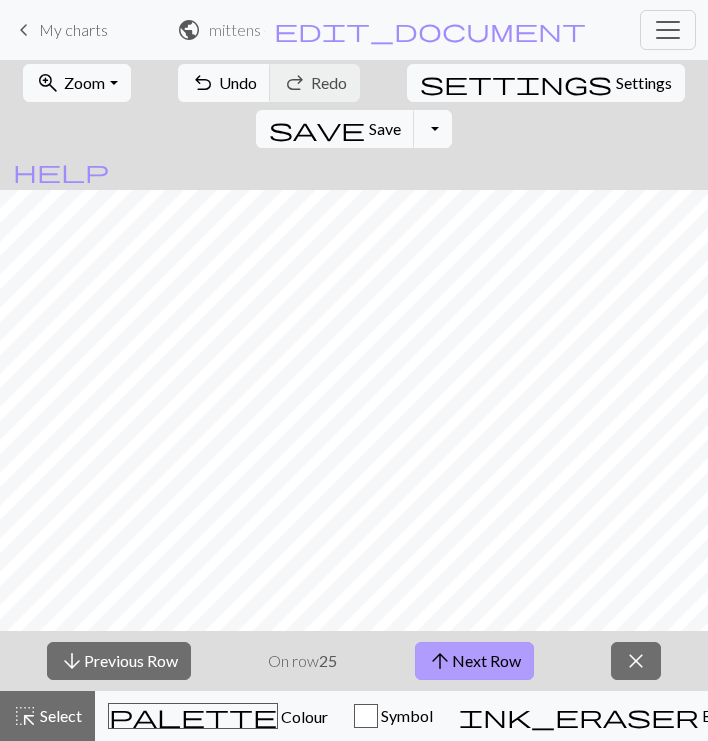 click on "arrow_upward  Next Row" at bounding box center [474, 661] 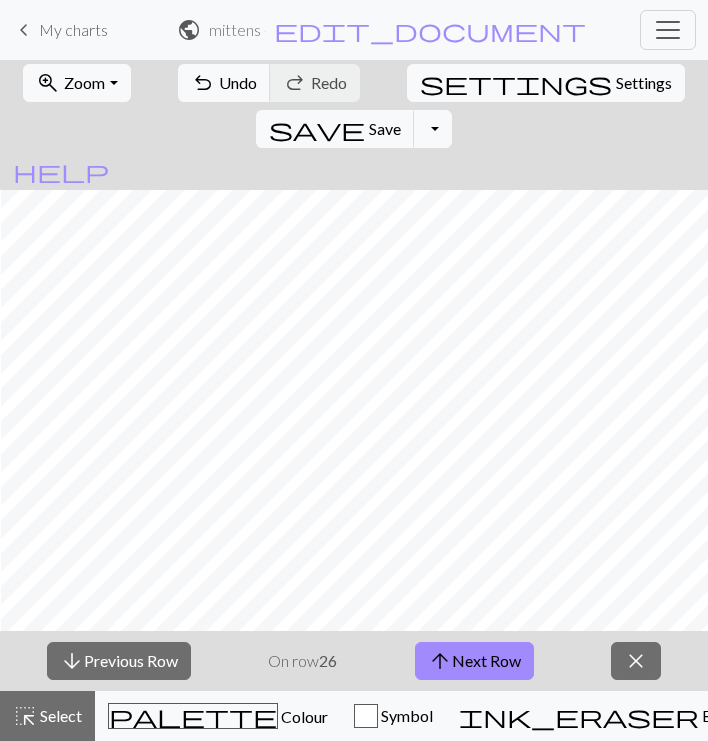 scroll, scrollTop: 470, scrollLeft: 595, axis: both 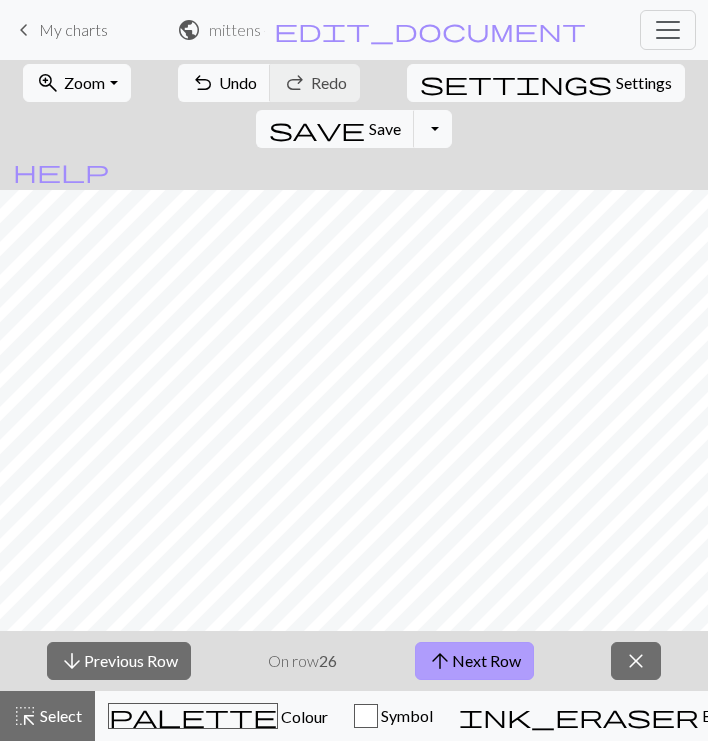 click on "arrow_upward  Next Row" at bounding box center [474, 661] 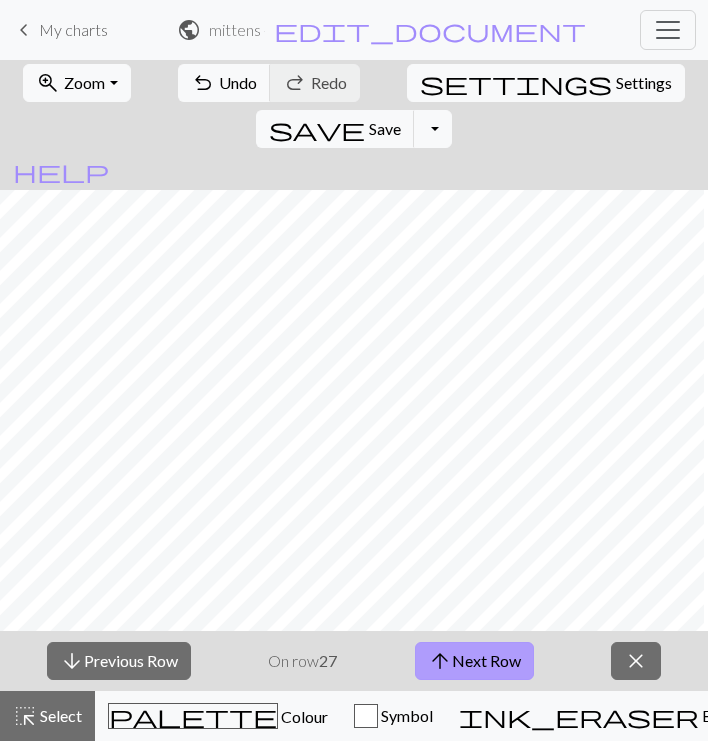 scroll, scrollTop: 442, scrollLeft: 2, axis: both 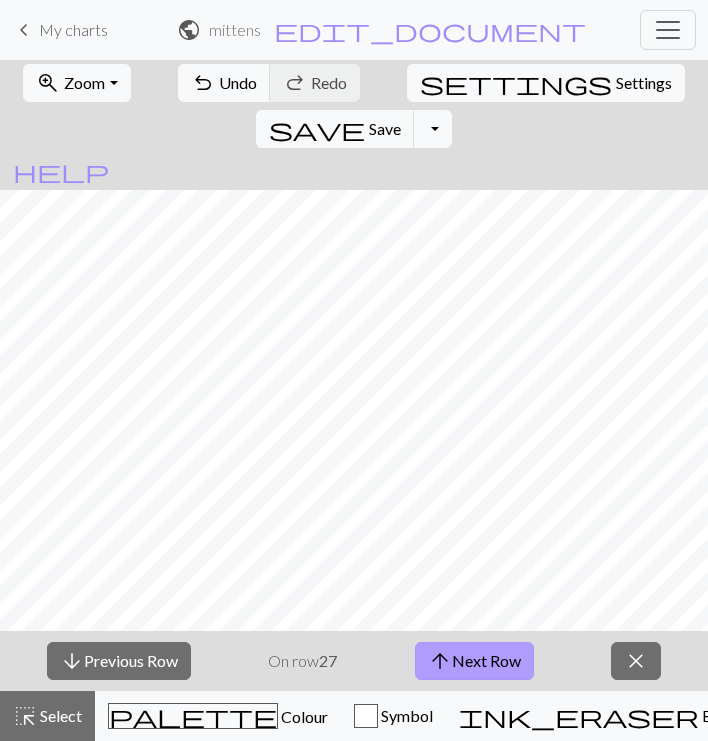 click on "arrow_upward  Next Row" at bounding box center (474, 661) 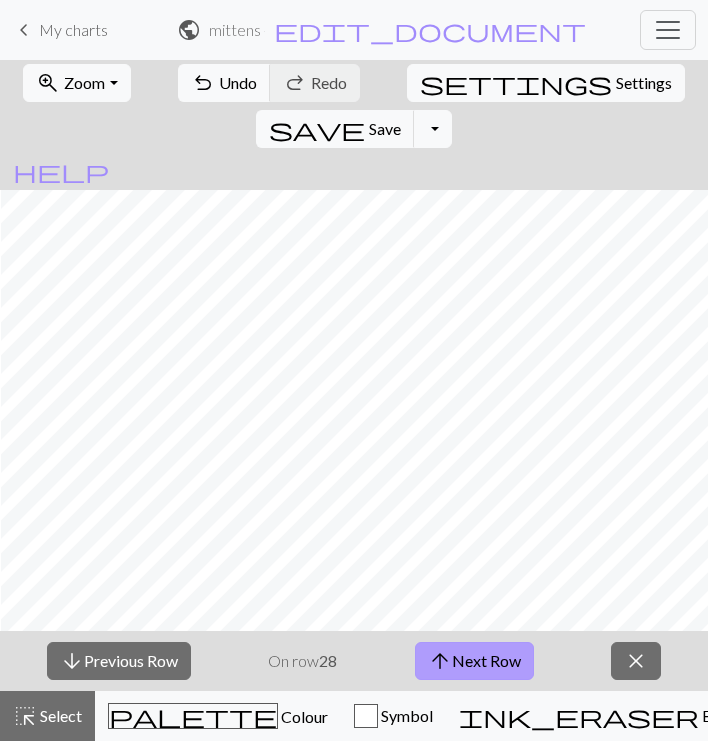 scroll, scrollTop: 434, scrollLeft: 595, axis: both 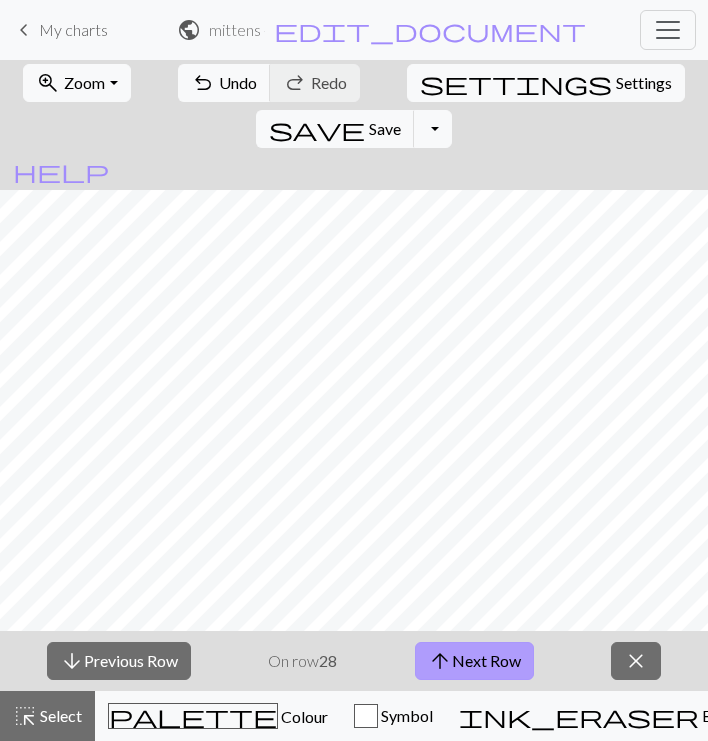 click on "arrow_upward  Next Row" at bounding box center (474, 661) 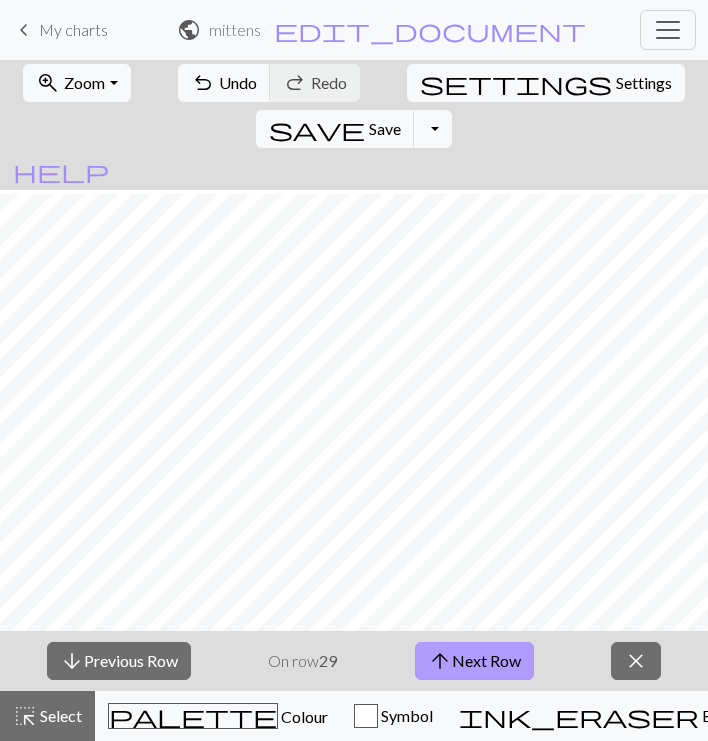 scroll, scrollTop: 404, scrollLeft: 0, axis: vertical 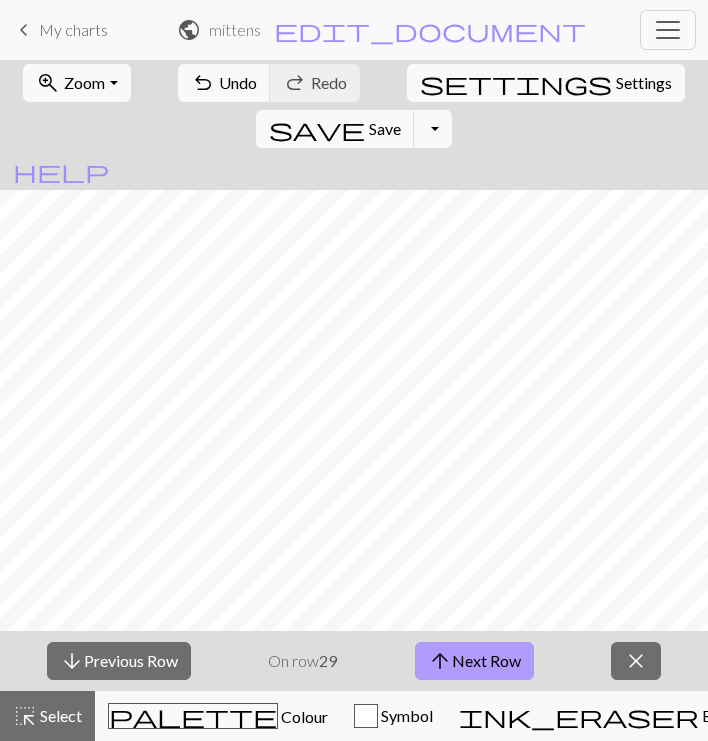 click on "arrow_upward  Next Row" at bounding box center [474, 661] 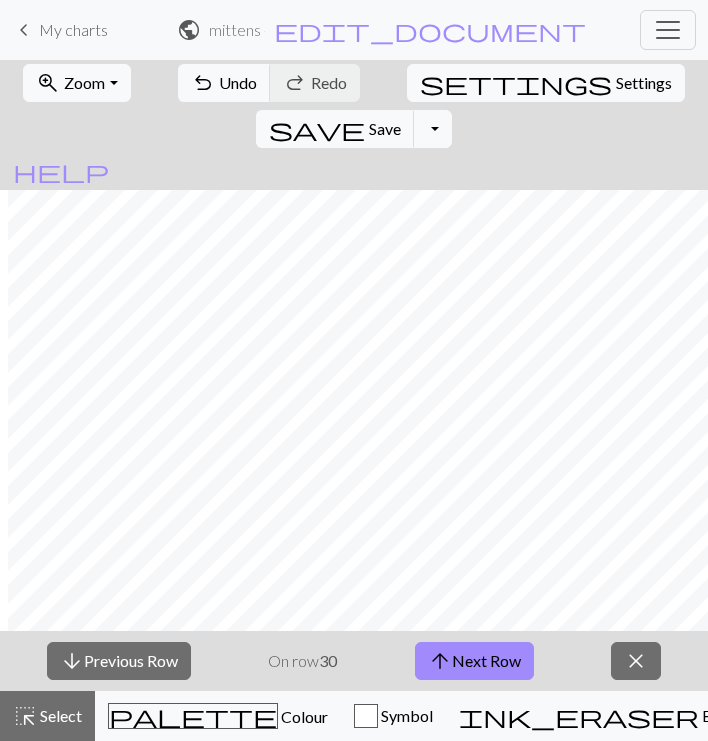 scroll, scrollTop: 400, scrollLeft: 587, axis: both 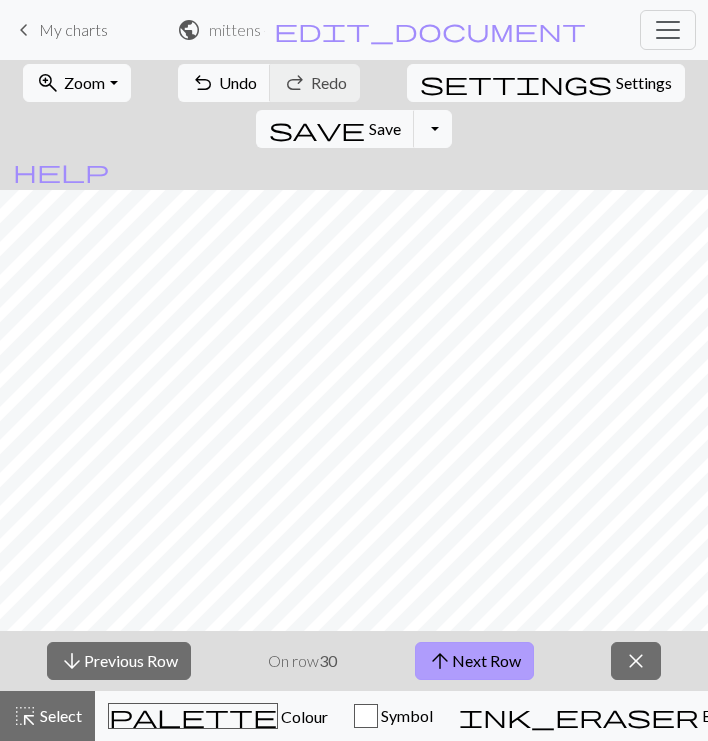 click on "arrow_upward  Next Row" at bounding box center (474, 661) 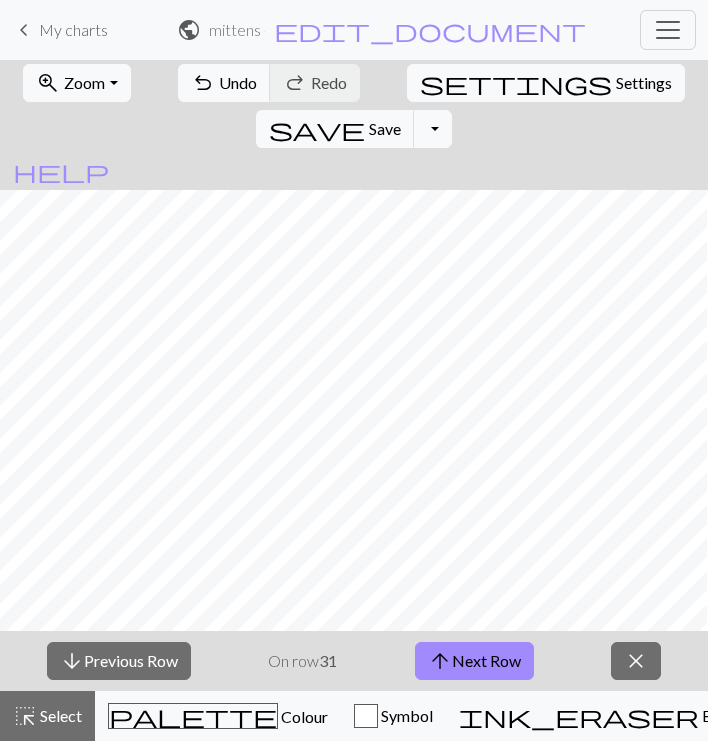 scroll, scrollTop: 365, scrollLeft: 6, axis: both 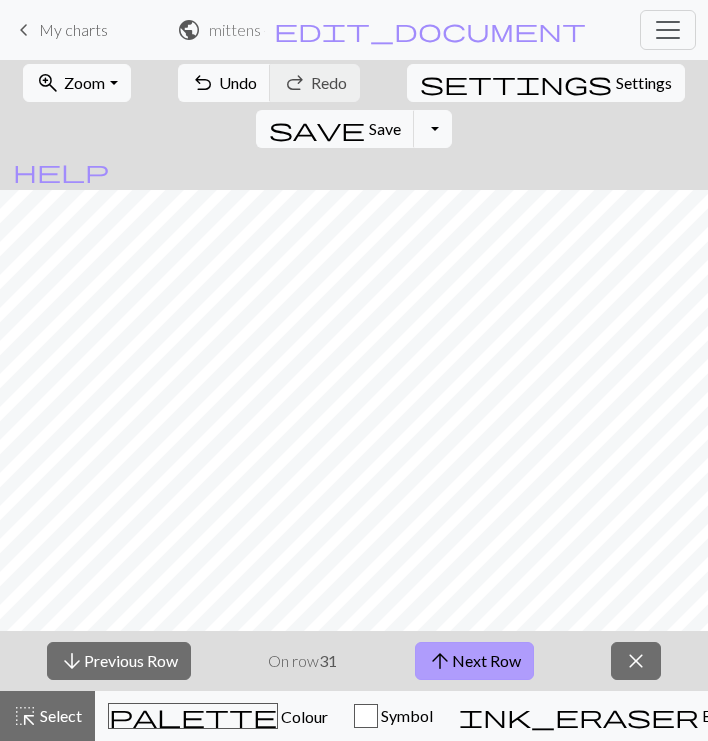 click on "arrow_upward  Next Row" at bounding box center [474, 661] 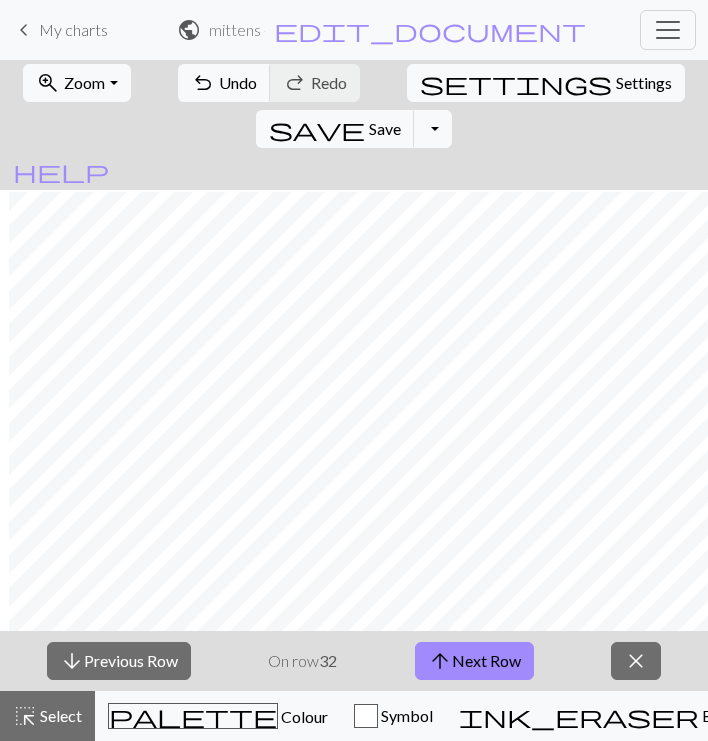 scroll, scrollTop: 351, scrollLeft: 583, axis: both 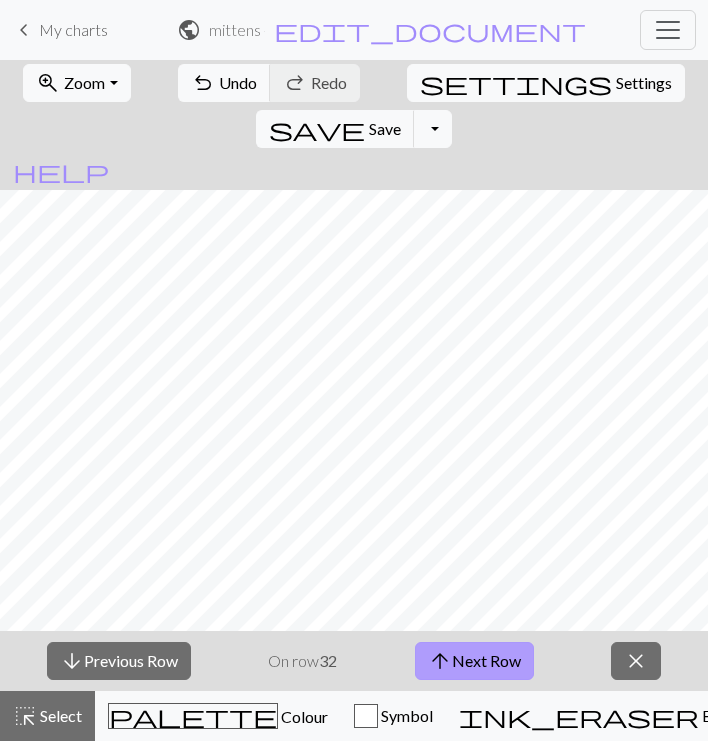 click on "arrow_upward  Next Row" at bounding box center (474, 661) 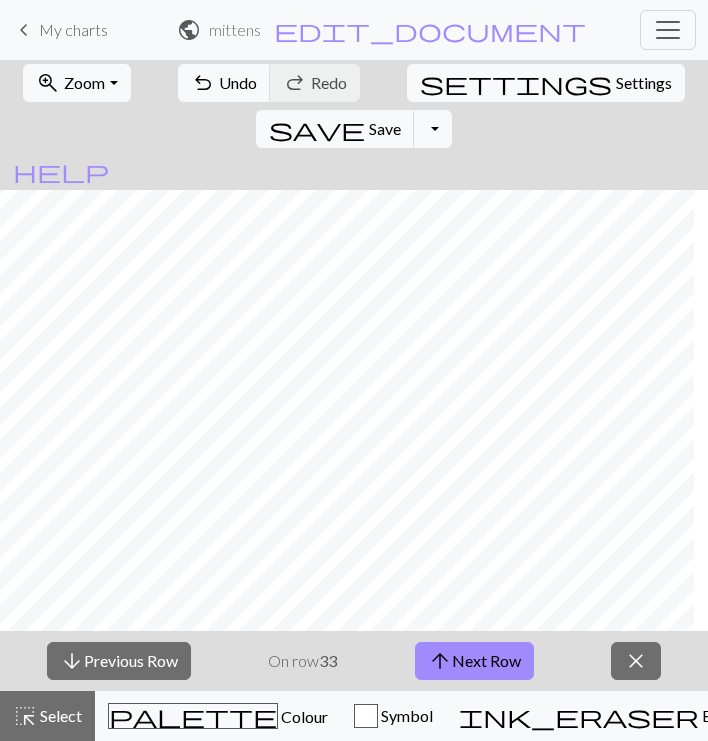scroll, scrollTop: 334, scrollLeft: 0, axis: vertical 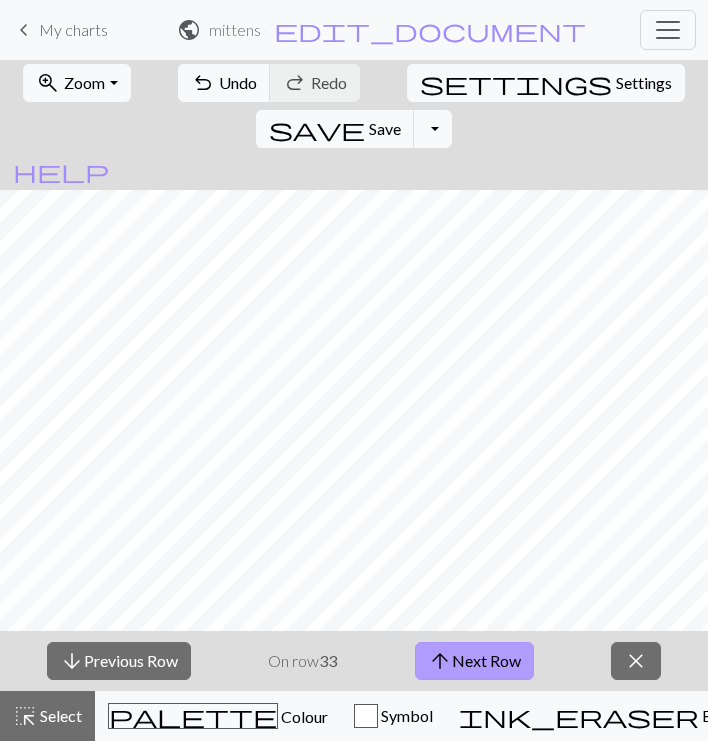 click on "arrow_upward  Next Row" at bounding box center (474, 661) 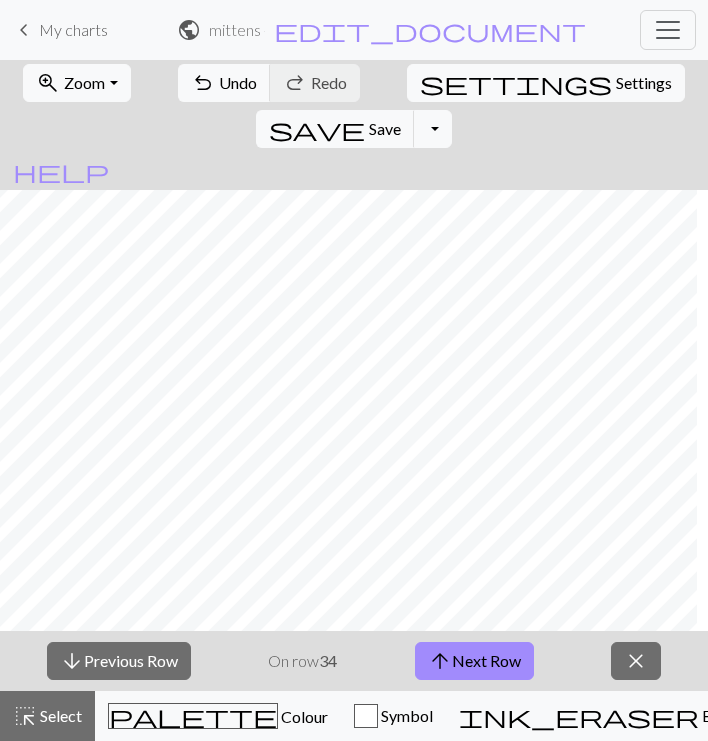 scroll, scrollTop: 305, scrollLeft: 570, axis: both 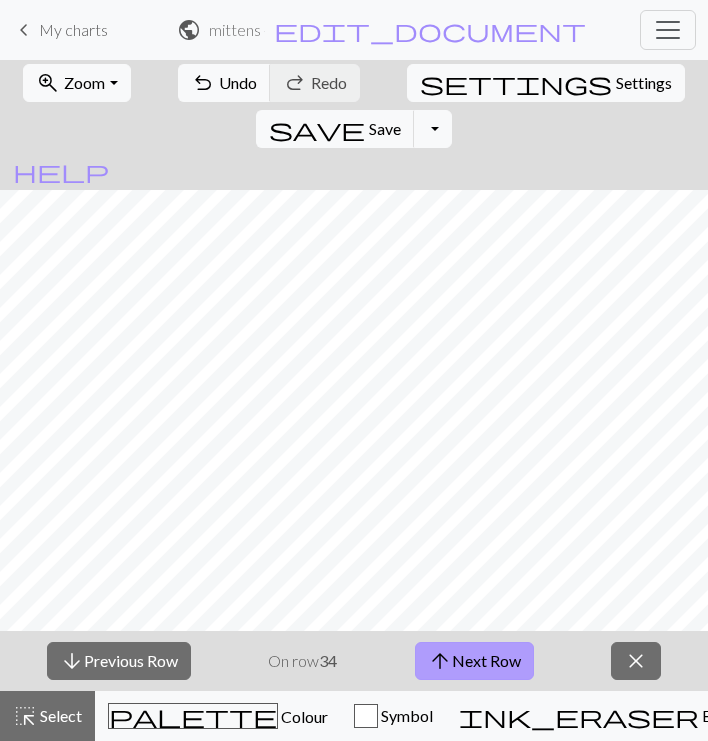 click on "arrow_upward  Next Row" at bounding box center [474, 661] 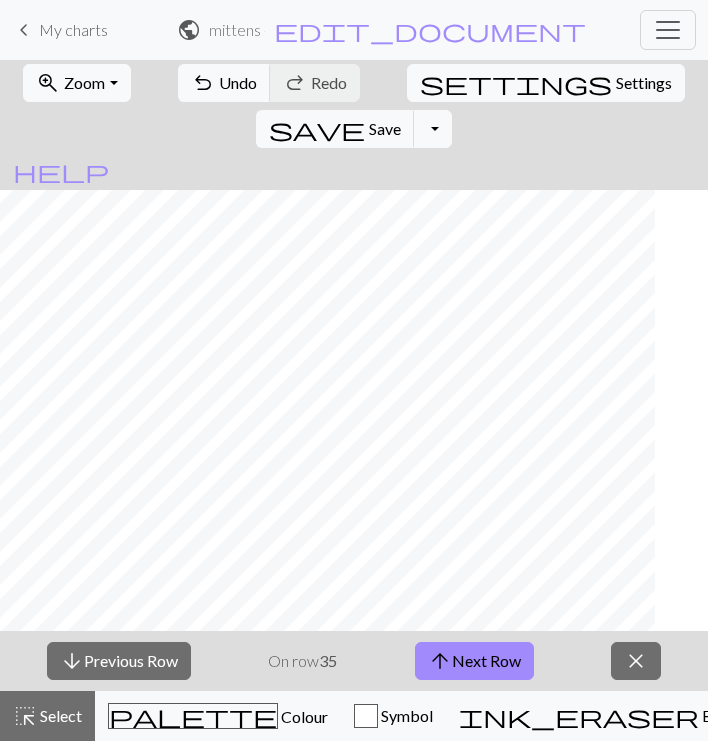 scroll, scrollTop: 0, scrollLeft: 0, axis: both 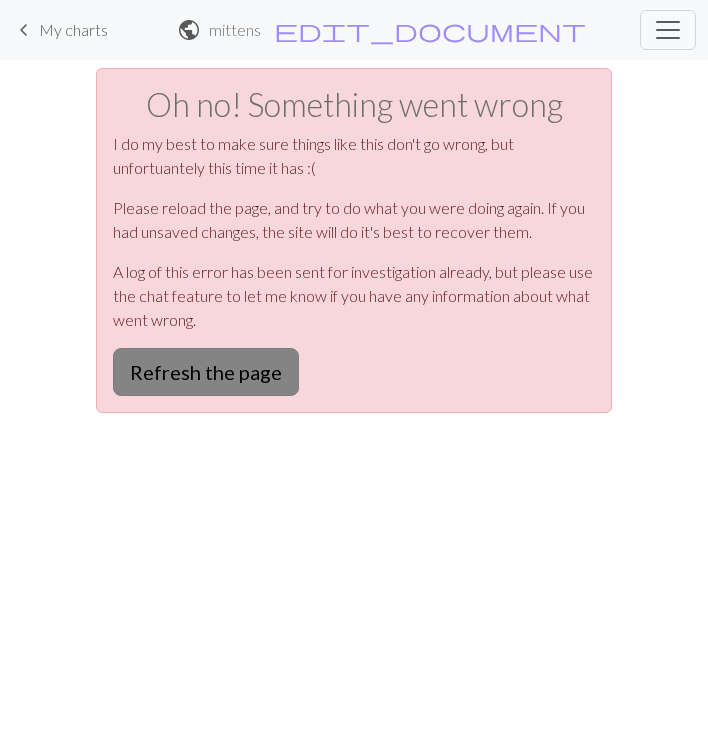 click on "Refresh the page" at bounding box center (206, 372) 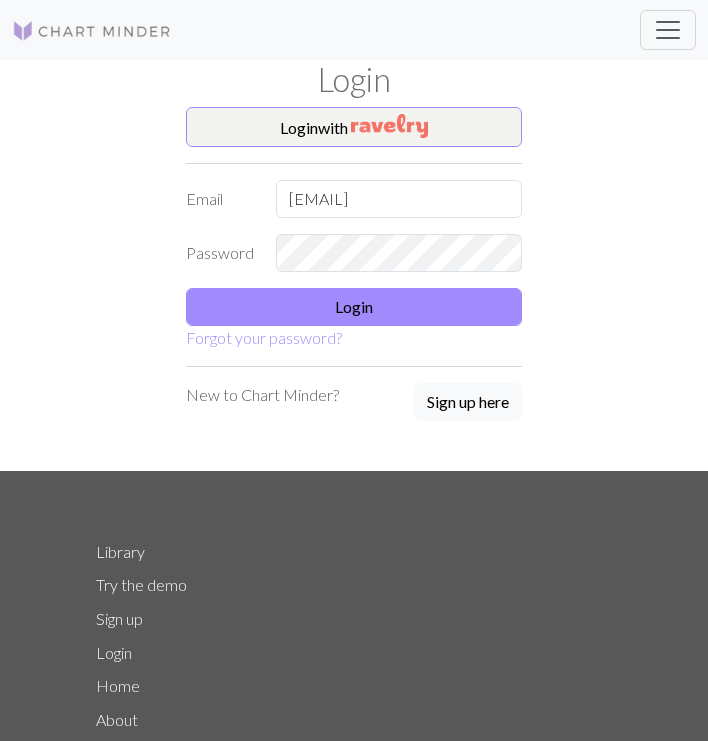 scroll, scrollTop: 0, scrollLeft: 0, axis: both 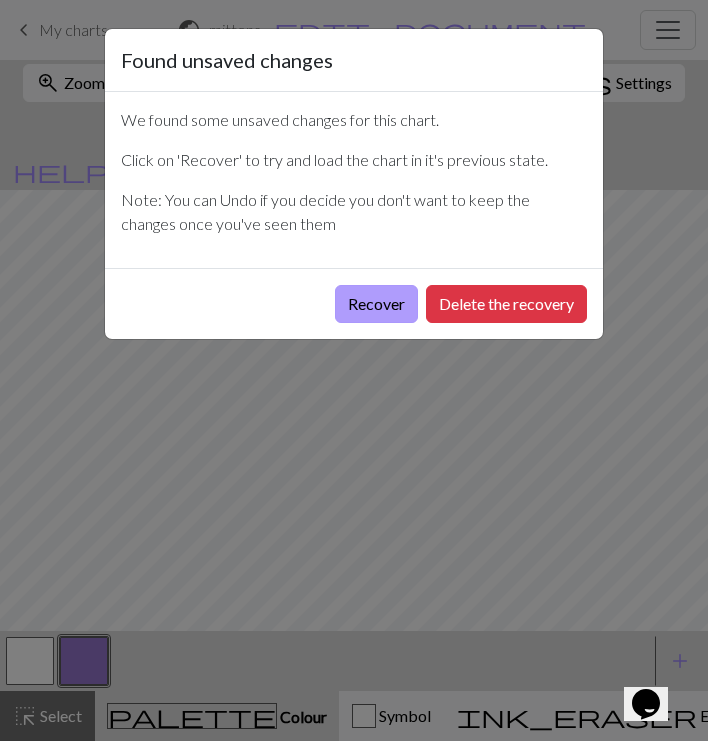 click on "Recover" at bounding box center [376, 304] 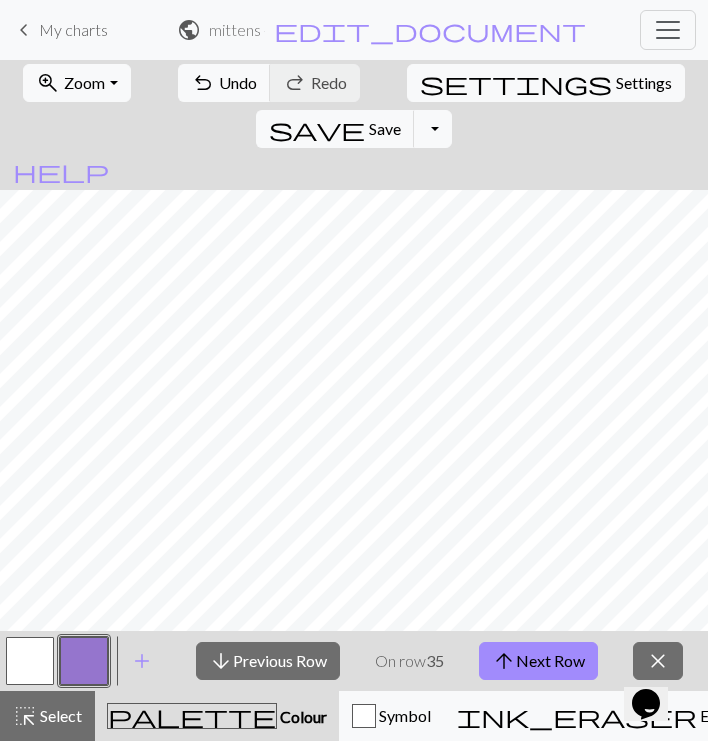scroll, scrollTop: 326, scrollLeft: 0, axis: vertical 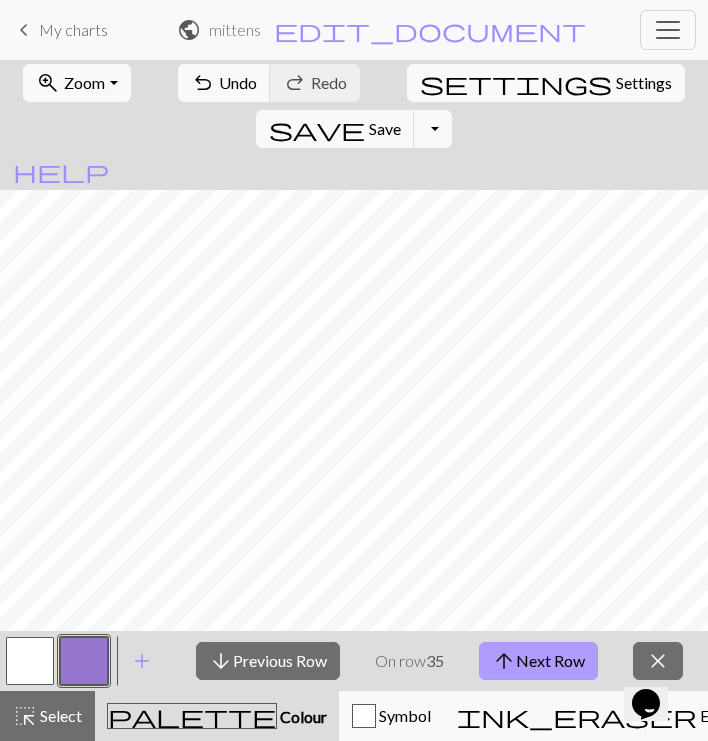 click on "arrow_upward  Next Row" at bounding box center [538, 661] 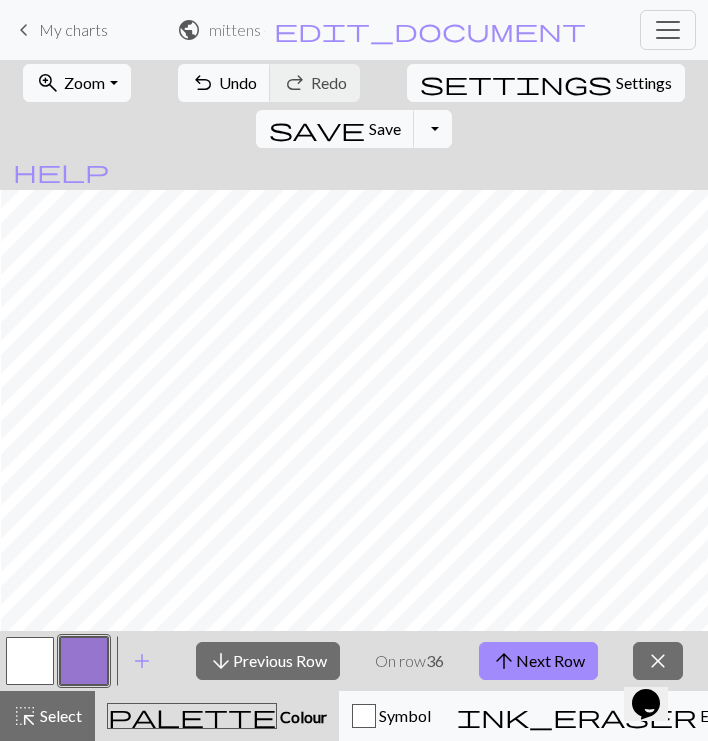 scroll, scrollTop: 296, scrollLeft: 595, axis: both 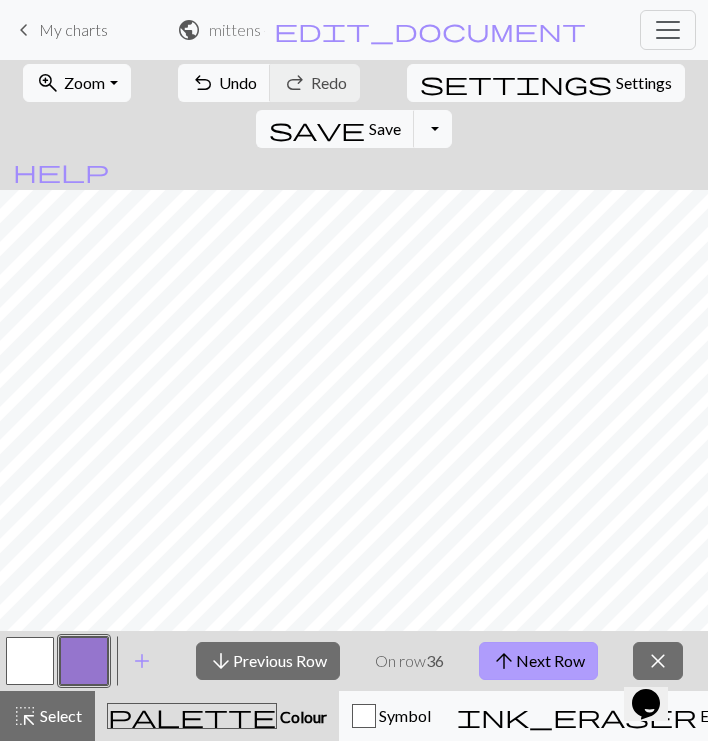 click on "arrow_upward  Next Row" at bounding box center (538, 661) 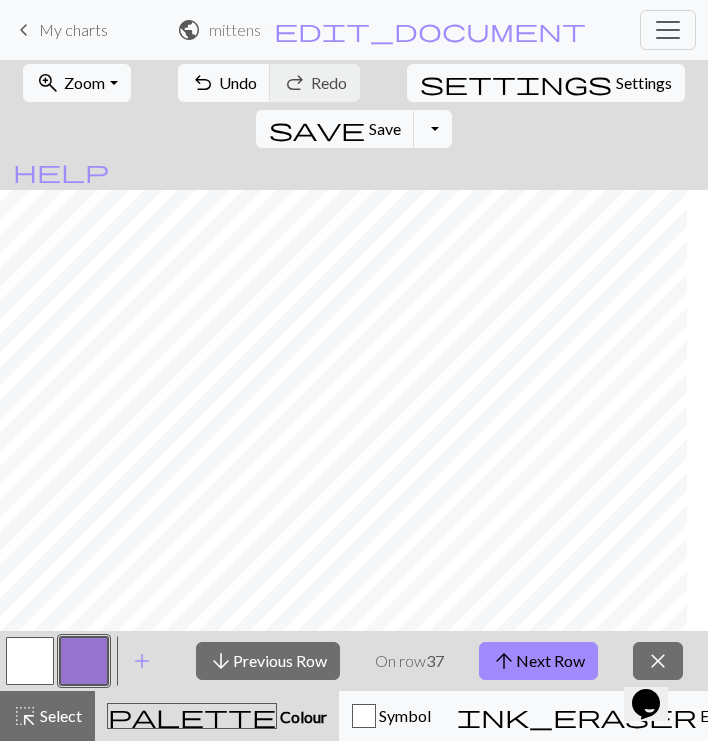 scroll, scrollTop: 249, scrollLeft: 46, axis: both 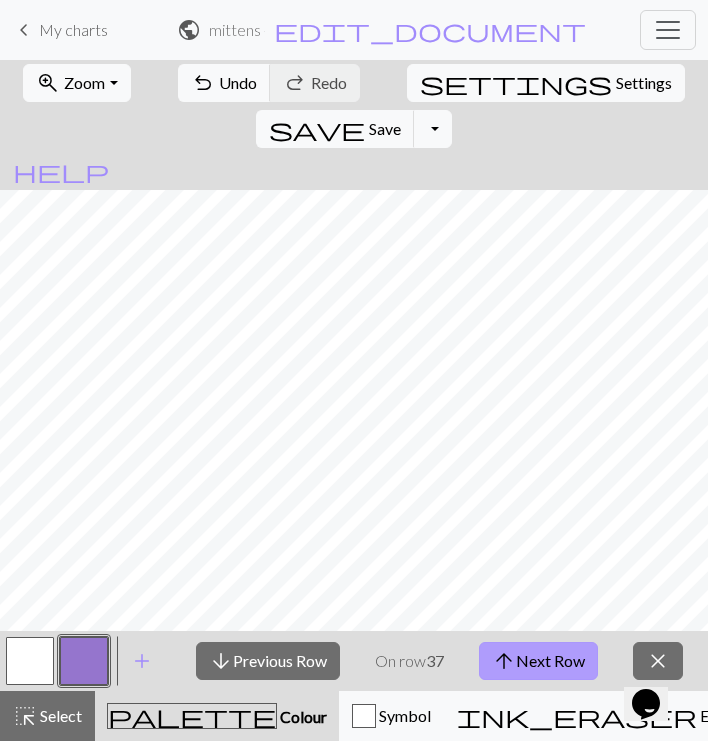click on "arrow_upward  Next Row" at bounding box center (538, 661) 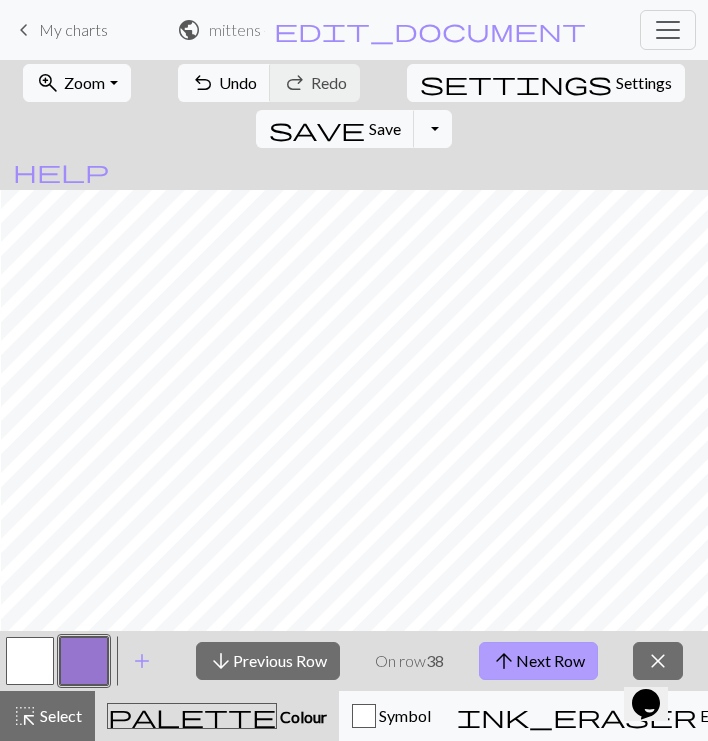 scroll, scrollTop: 249, scrollLeft: 595, axis: both 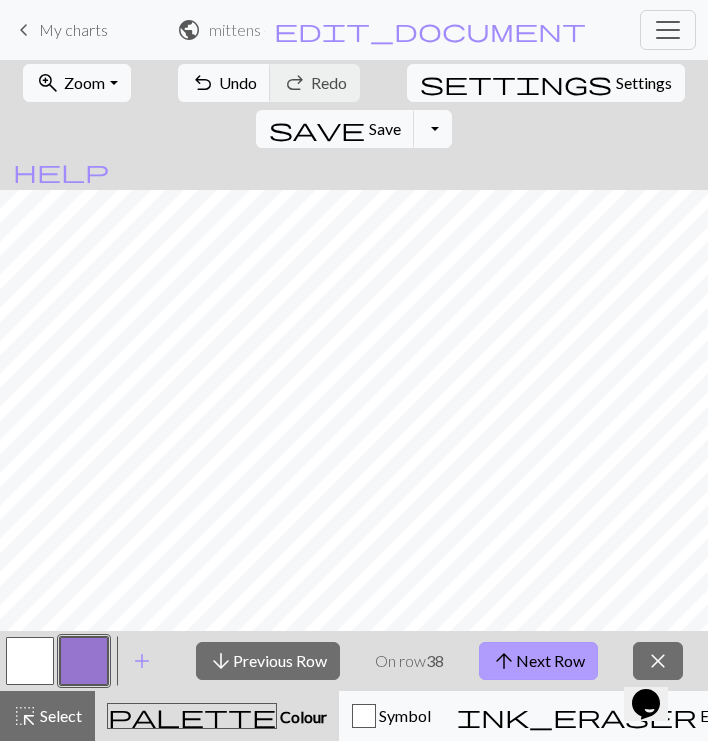 click on "arrow_upward  Next Row" at bounding box center [538, 661] 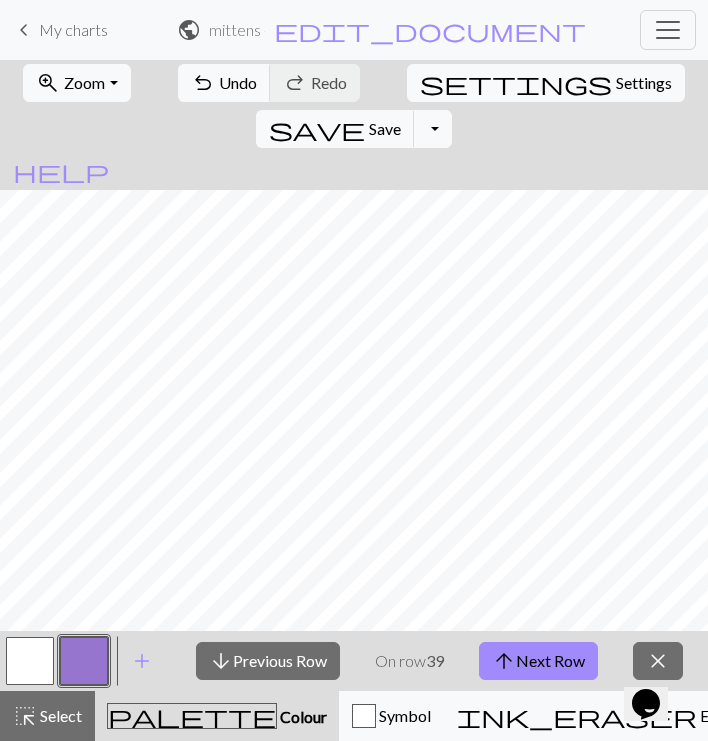 scroll, scrollTop: 228, scrollLeft: 98, axis: both 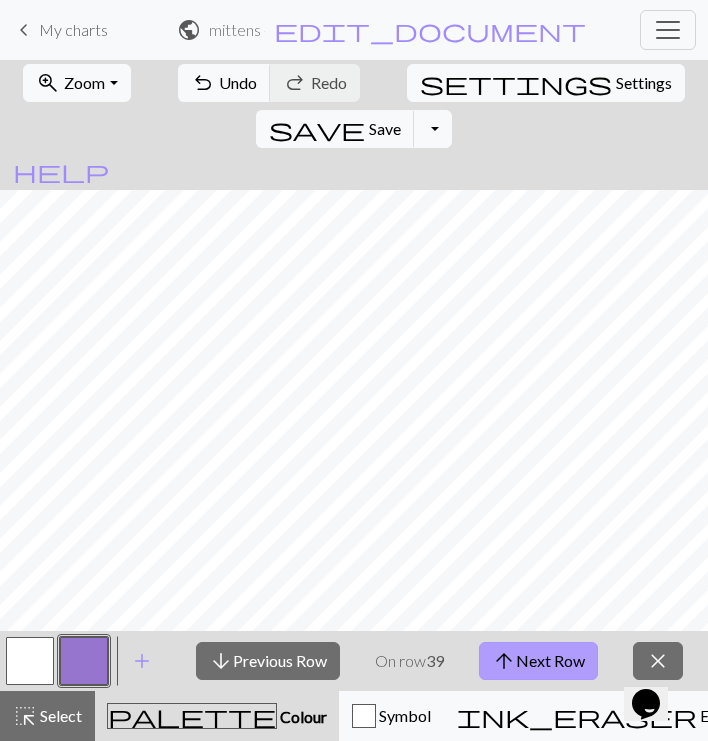 click on "arrow_upward  Next Row" at bounding box center [538, 661] 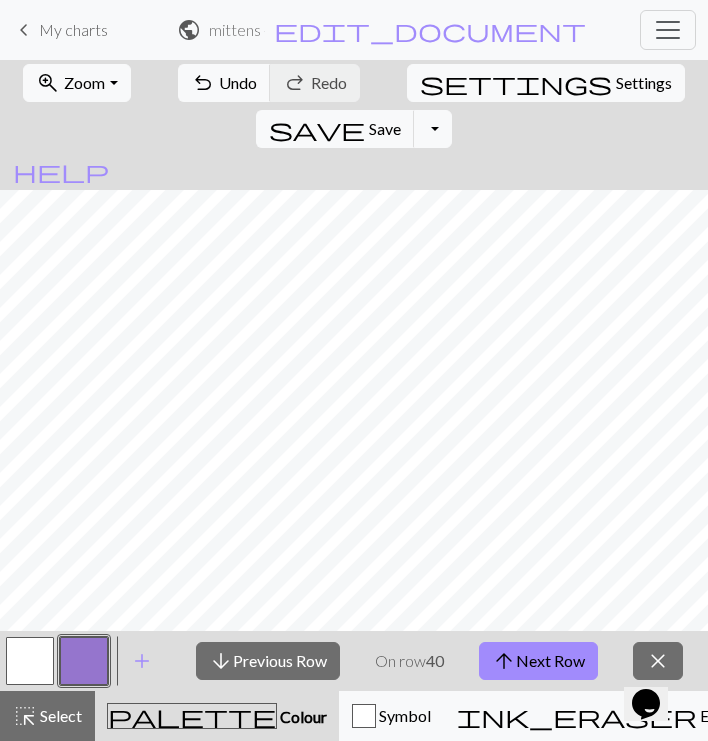 scroll, scrollTop: 228, scrollLeft: 557, axis: both 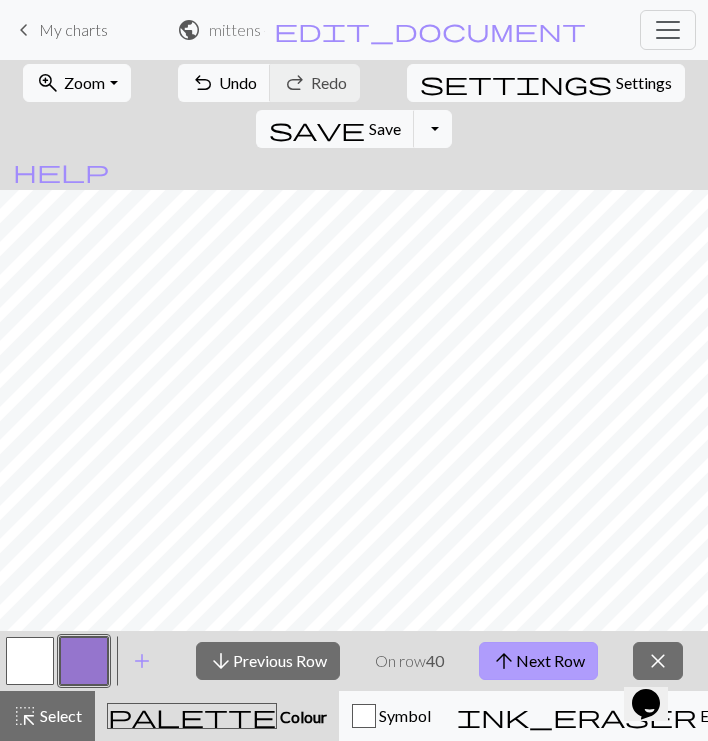 click on "arrow_upward  Next Row" at bounding box center [538, 661] 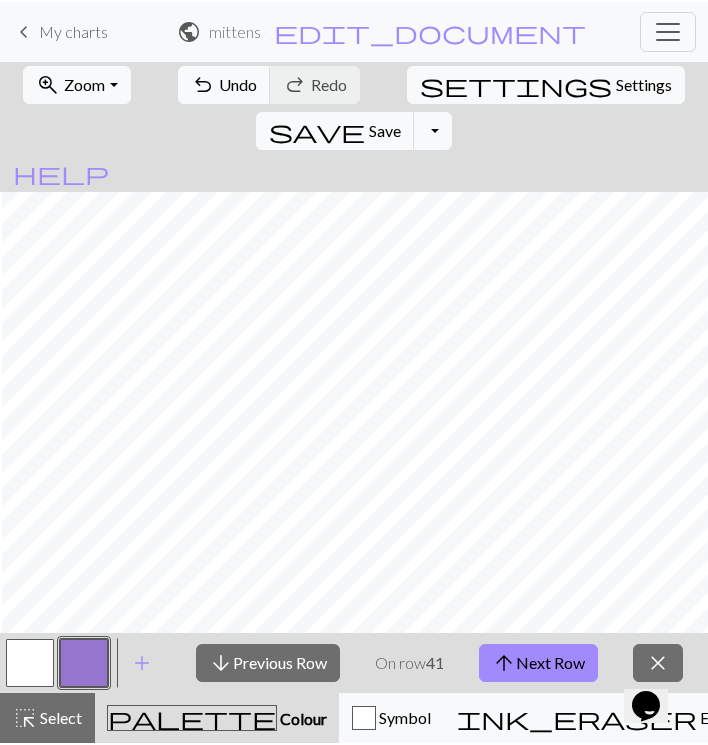 scroll, scrollTop: 232, scrollLeft: 127, axis: both 